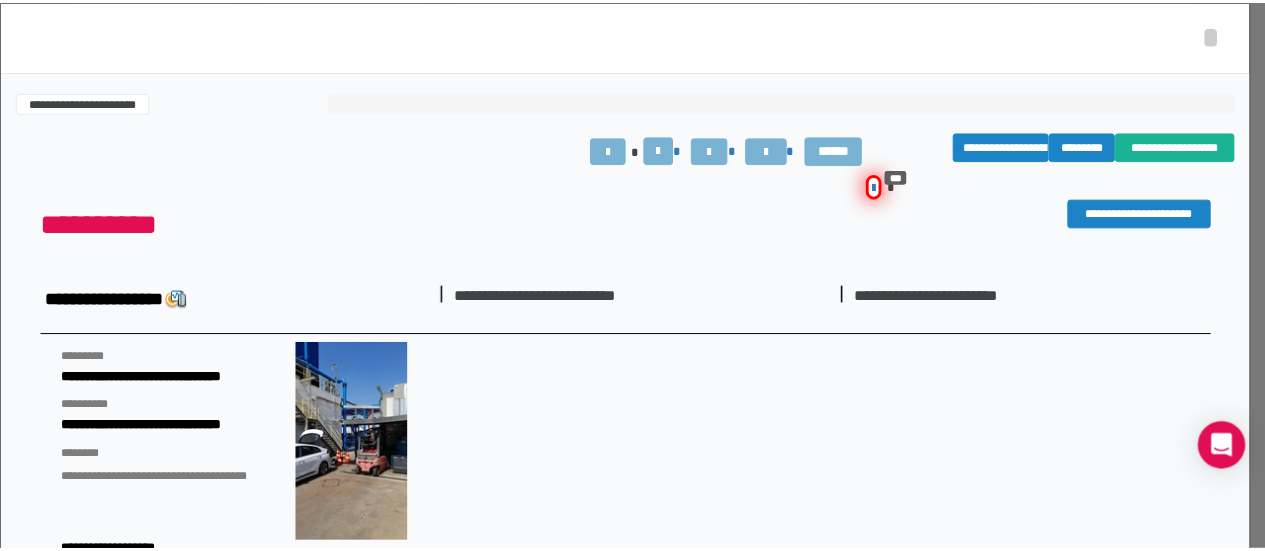 scroll, scrollTop: 320, scrollLeft: 0, axis: vertical 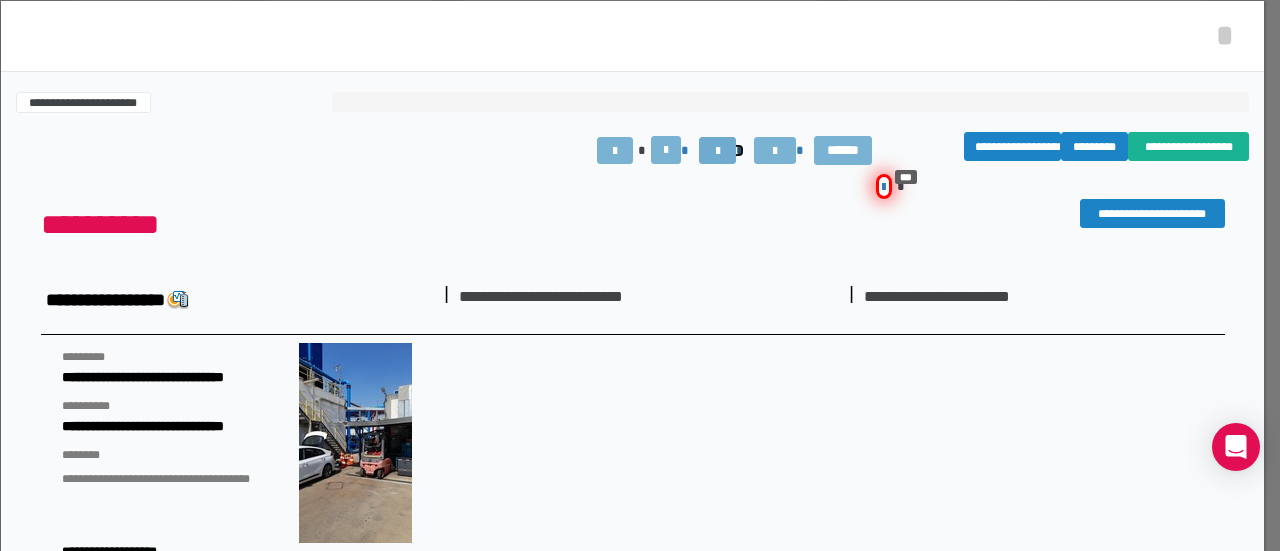 click at bounding box center [717, 150] 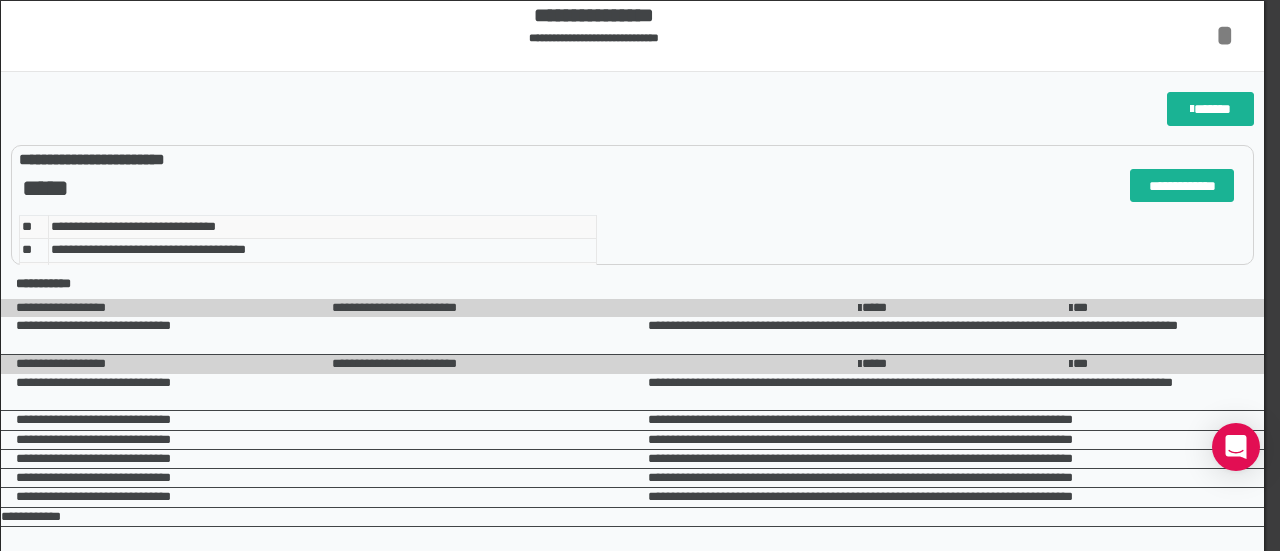 click on "*" at bounding box center (1225, 35) 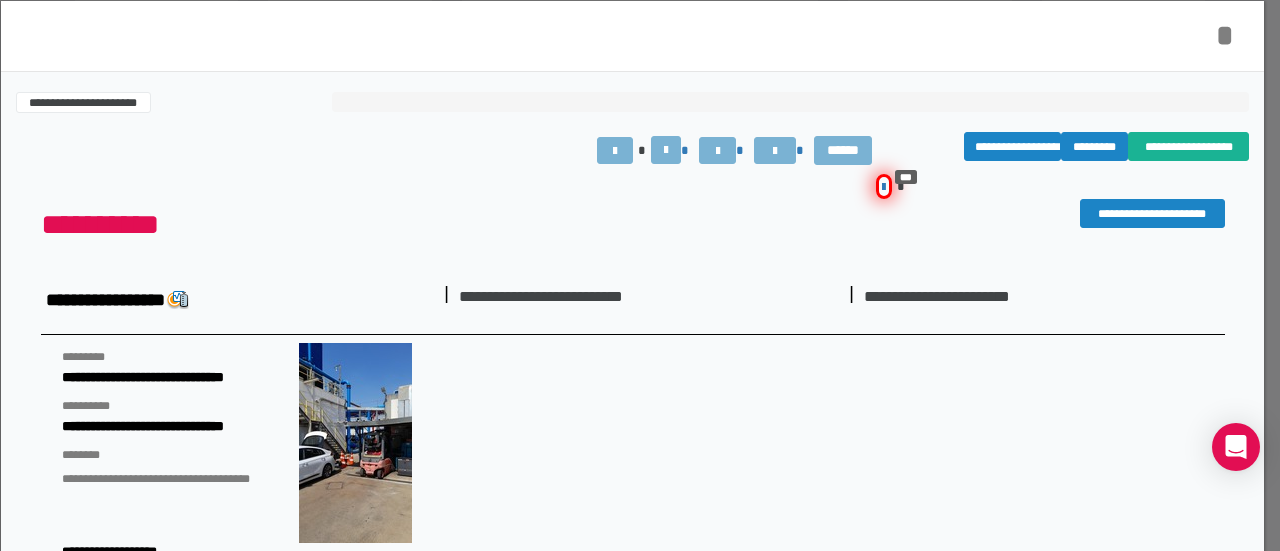 click on "*" at bounding box center (1225, 35) 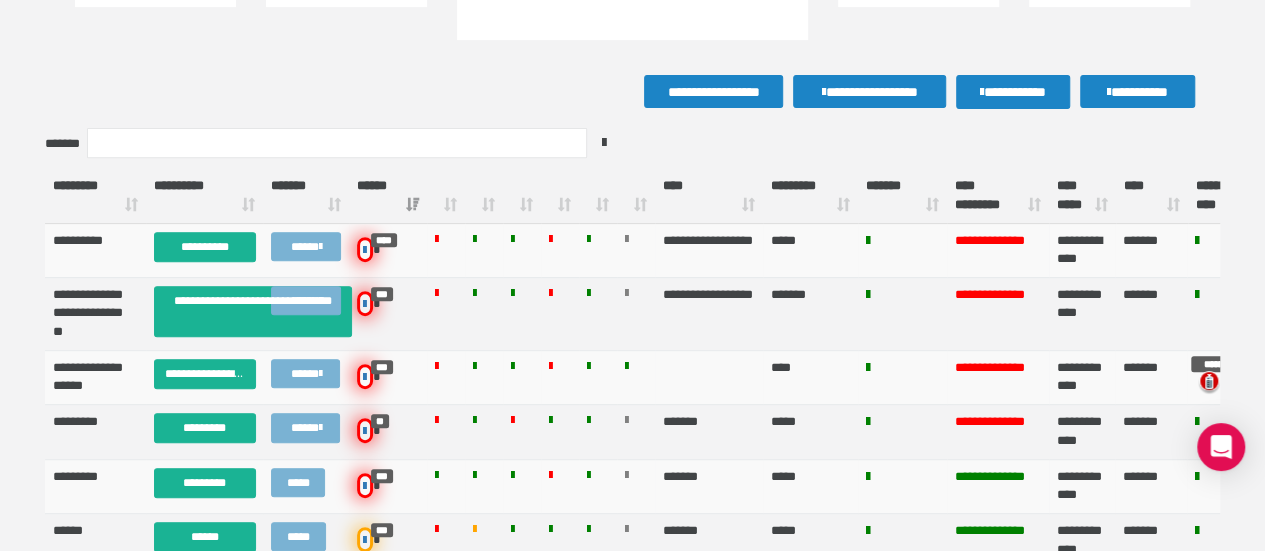 click on "**** *********" at bounding box center (998, 196) 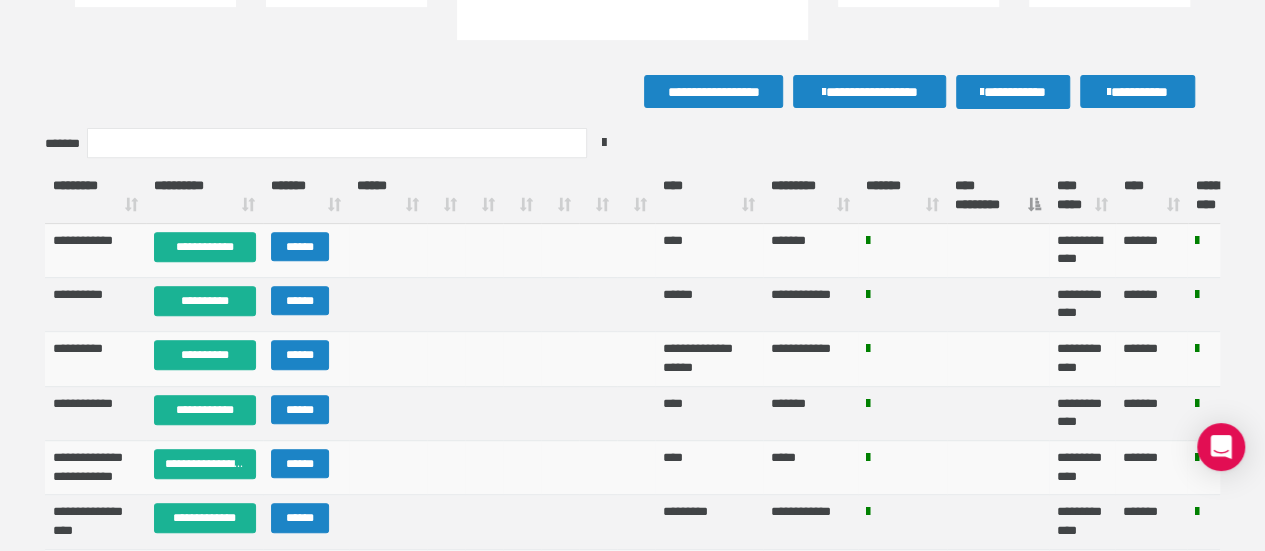 click on "**** *********" at bounding box center [998, 196] 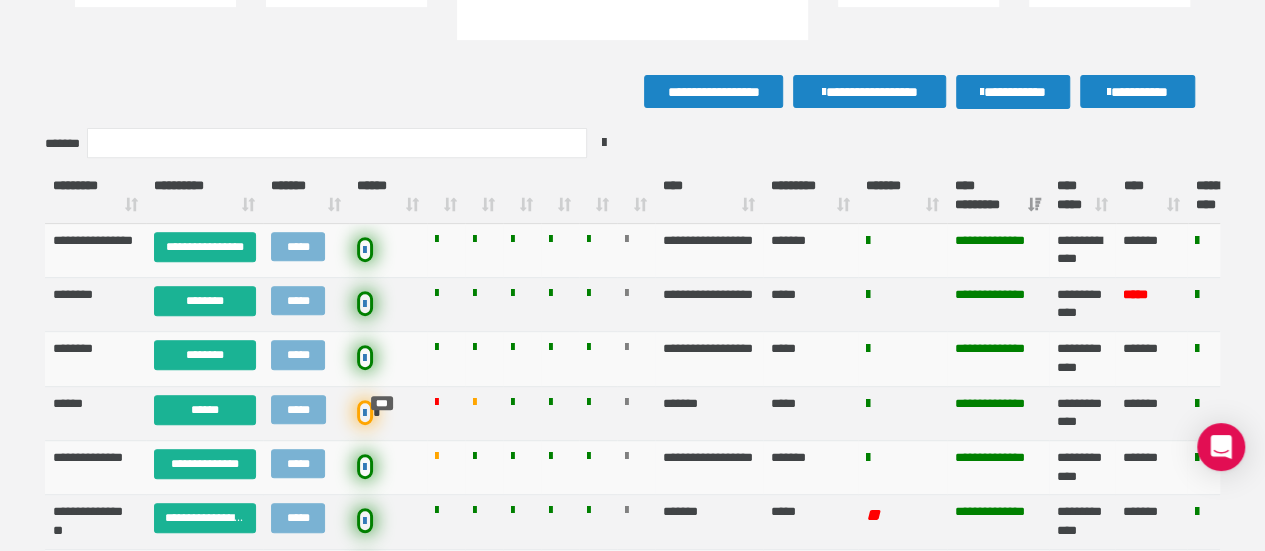 click on "**** *********" at bounding box center [998, 196] 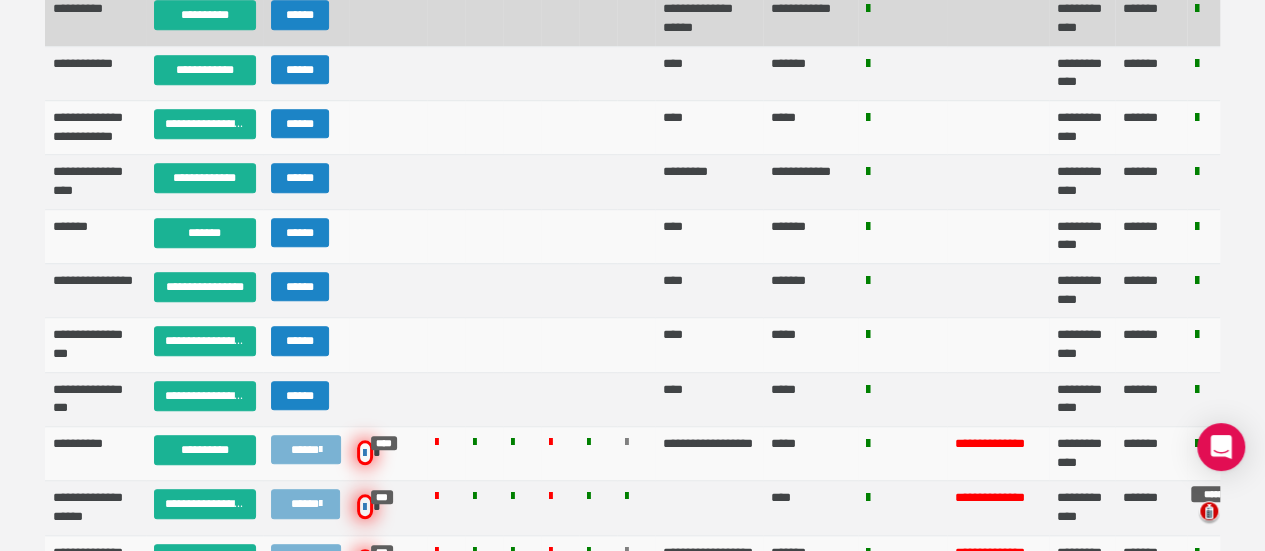 scroll, scrollTop: 664, scrollLeft: 0, axis: vertical 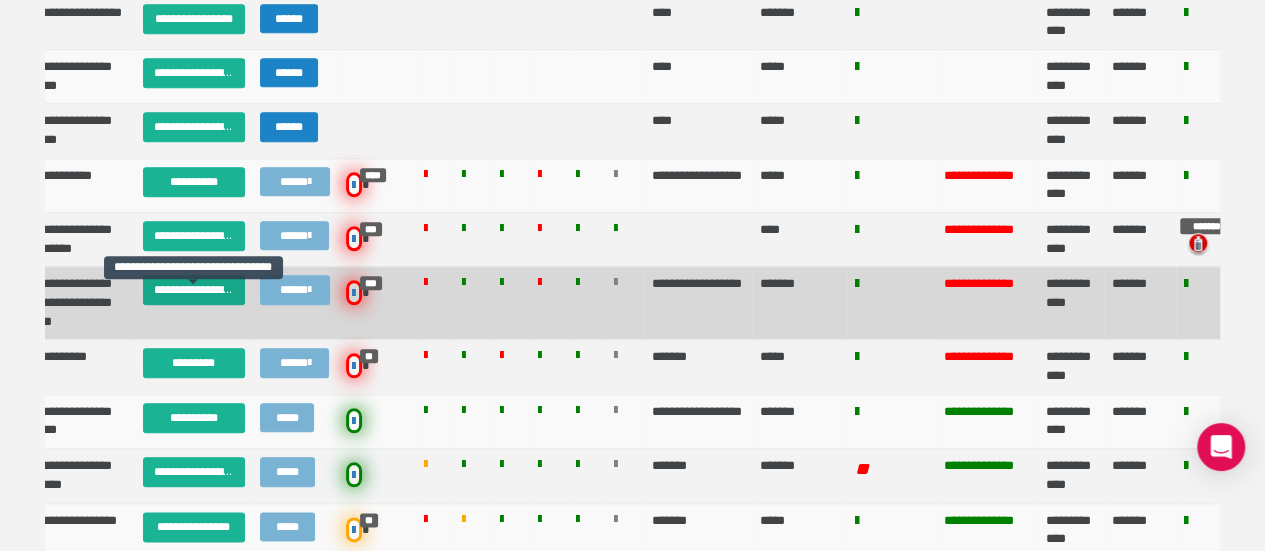click on "**********" at bounding box center [194, 290] 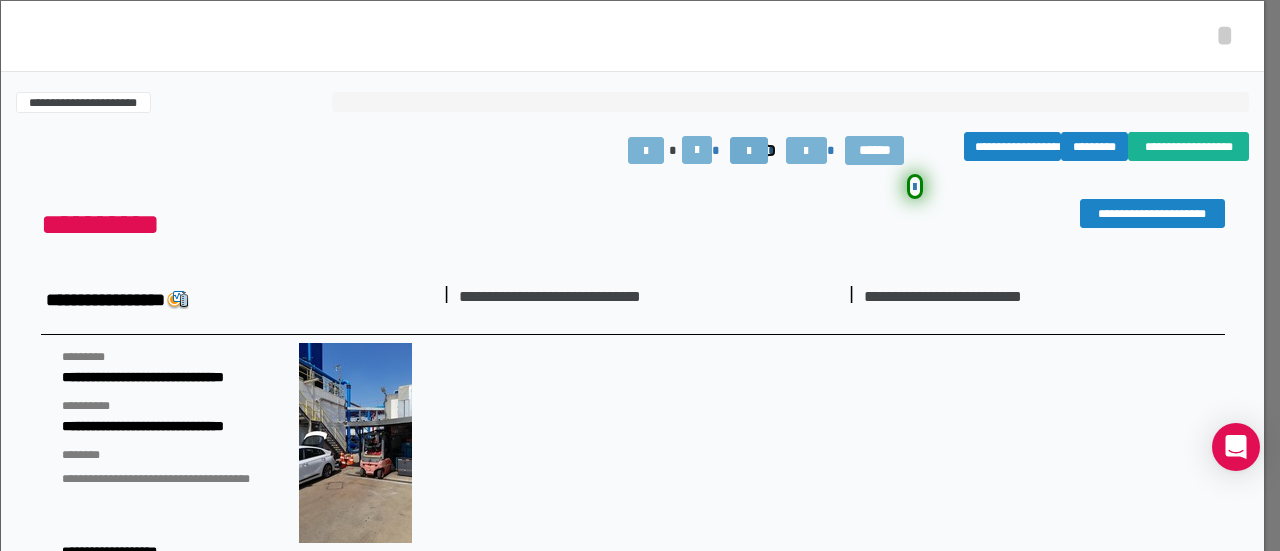 click at bounding box center (748, 150) 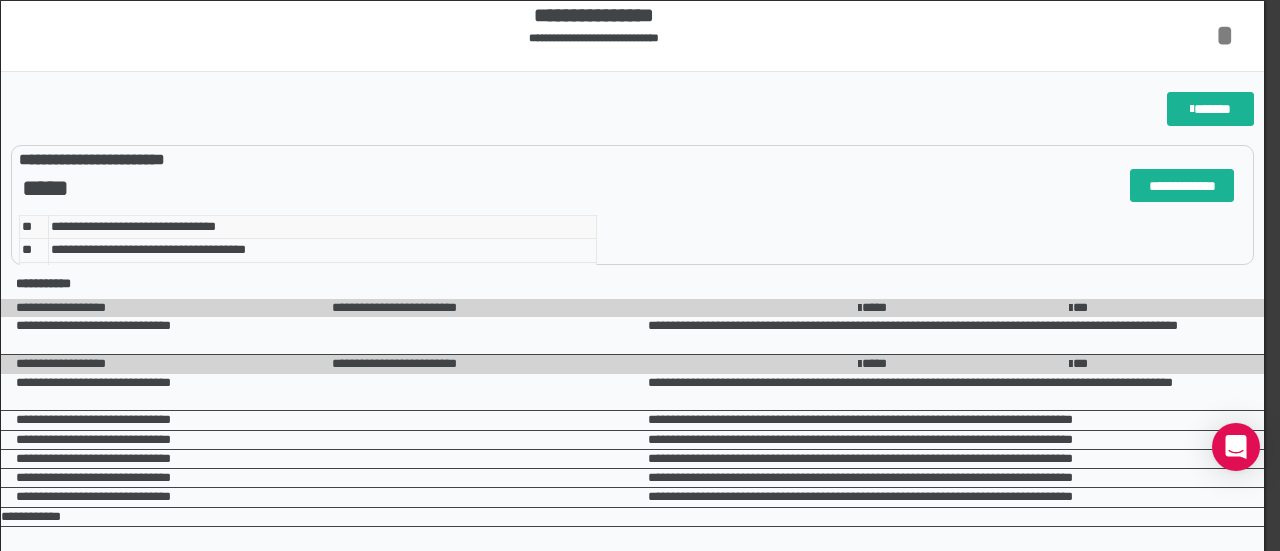click on "*" at bounding box center [1225, 35] 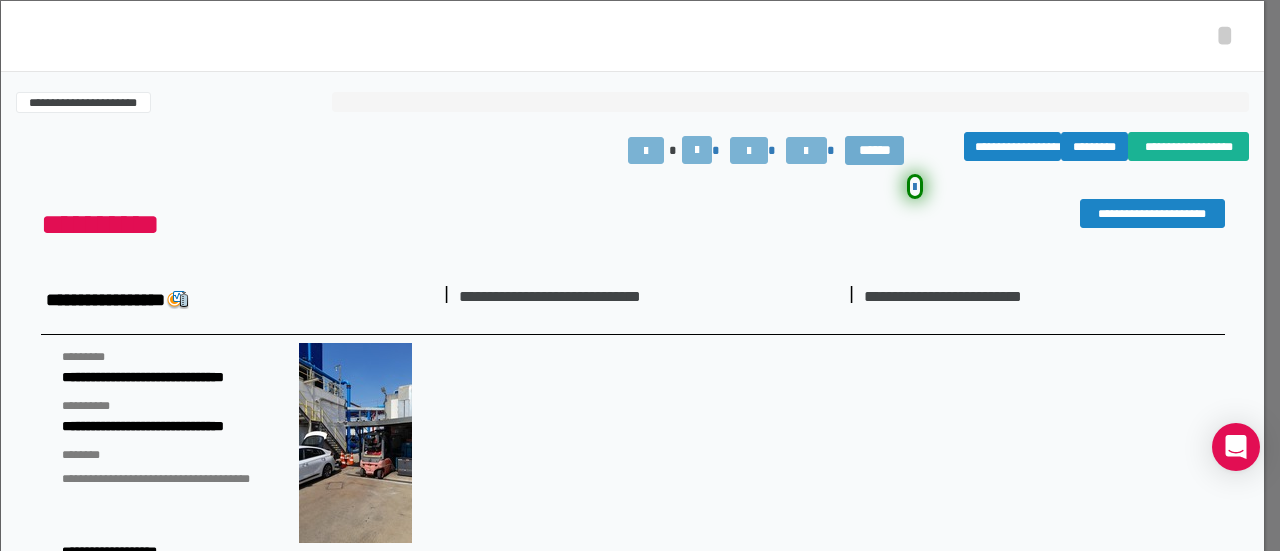 click on "******" at bounding box center [874, 151] 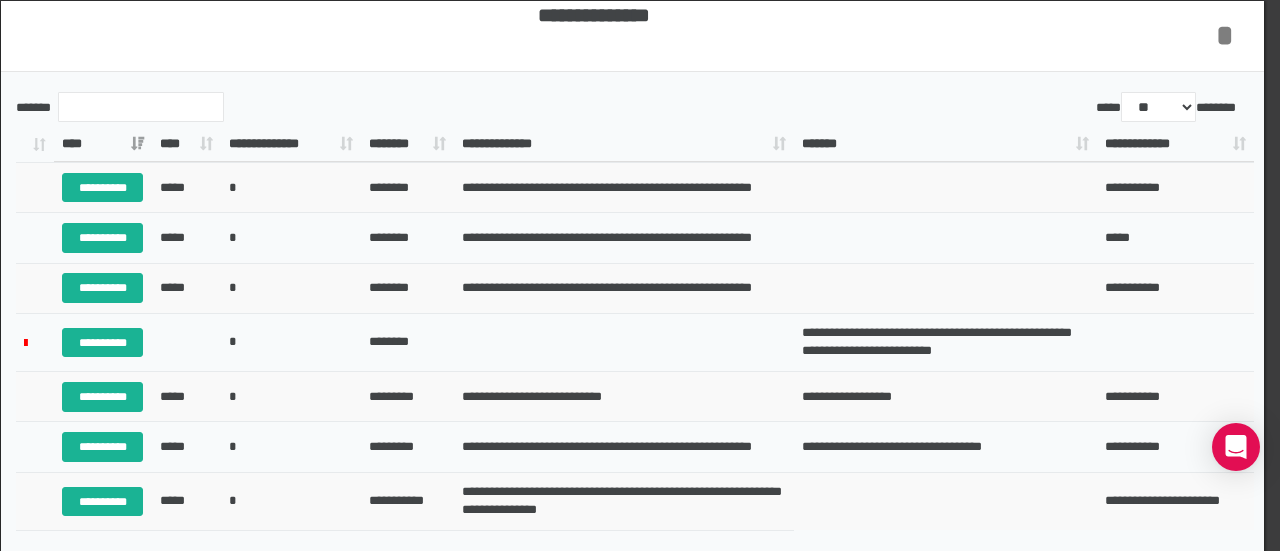 click on "*" at bounding box center (1225, 35) 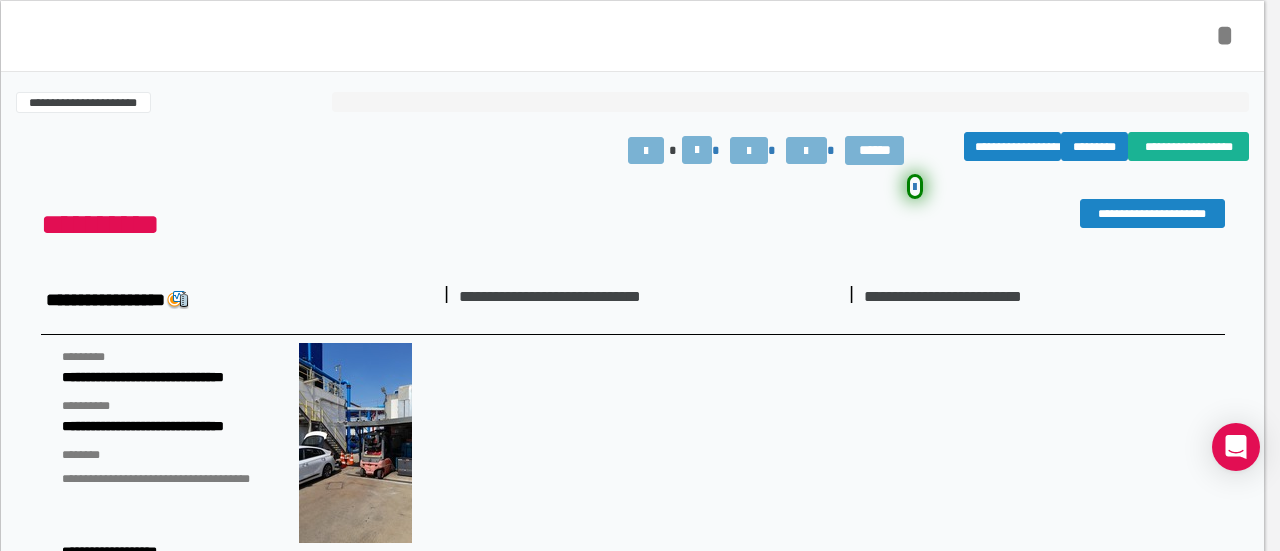 click on "*" at bounding box center (1225, 35) 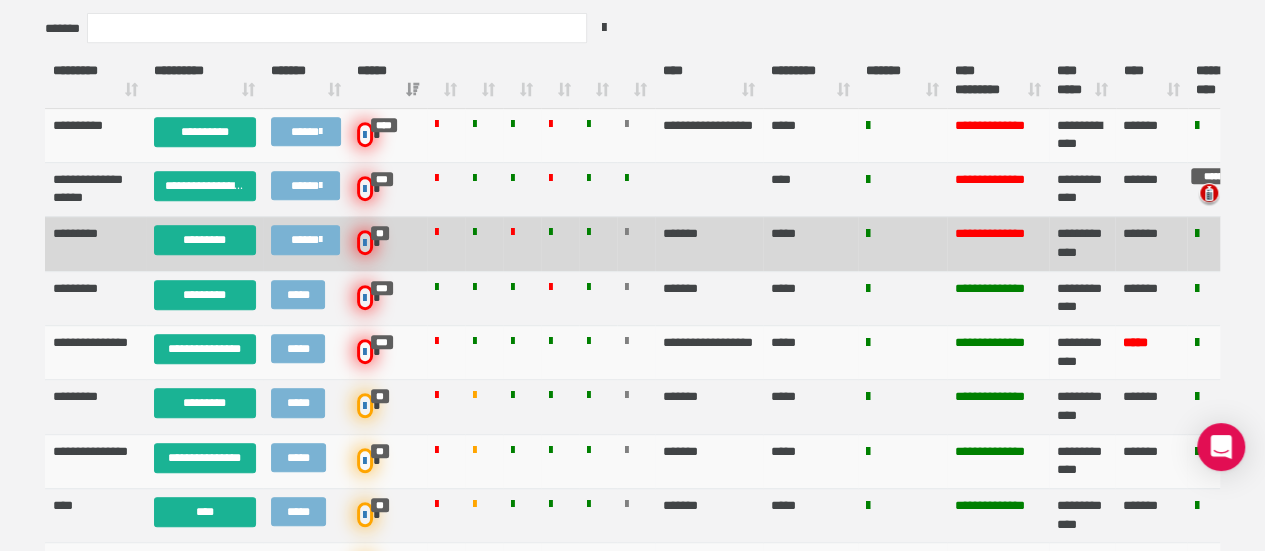 scroll, scrollTop: 433, scrollLeft: 0, axis: vertical 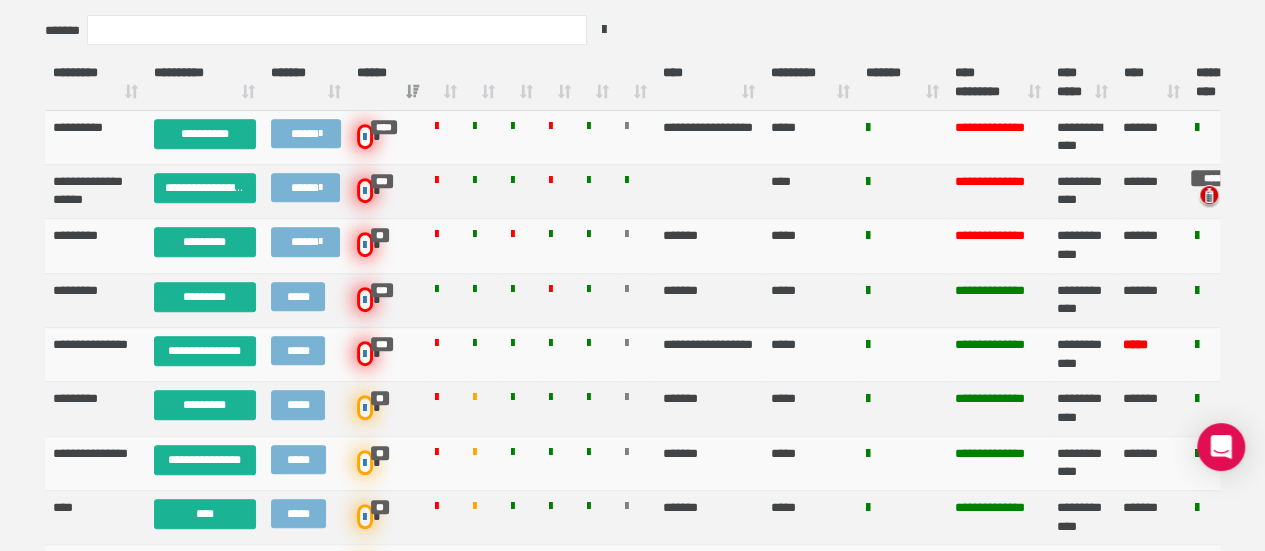 click on "**** *****" at bounding box center (1082, 83) 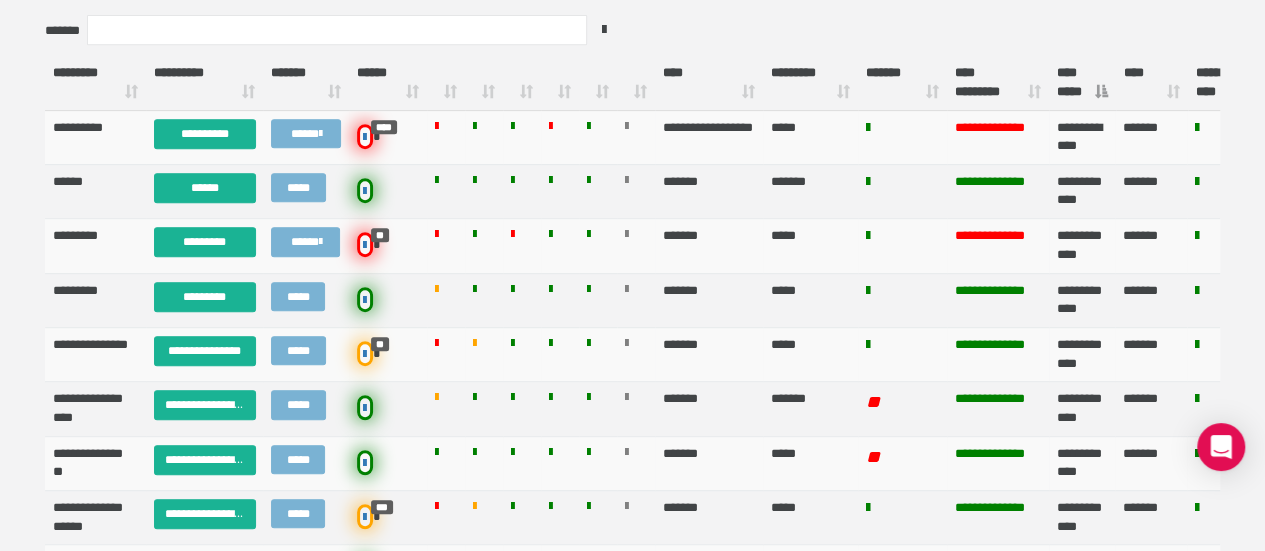 click on "**** *****" at bounding box center [1082, 83] 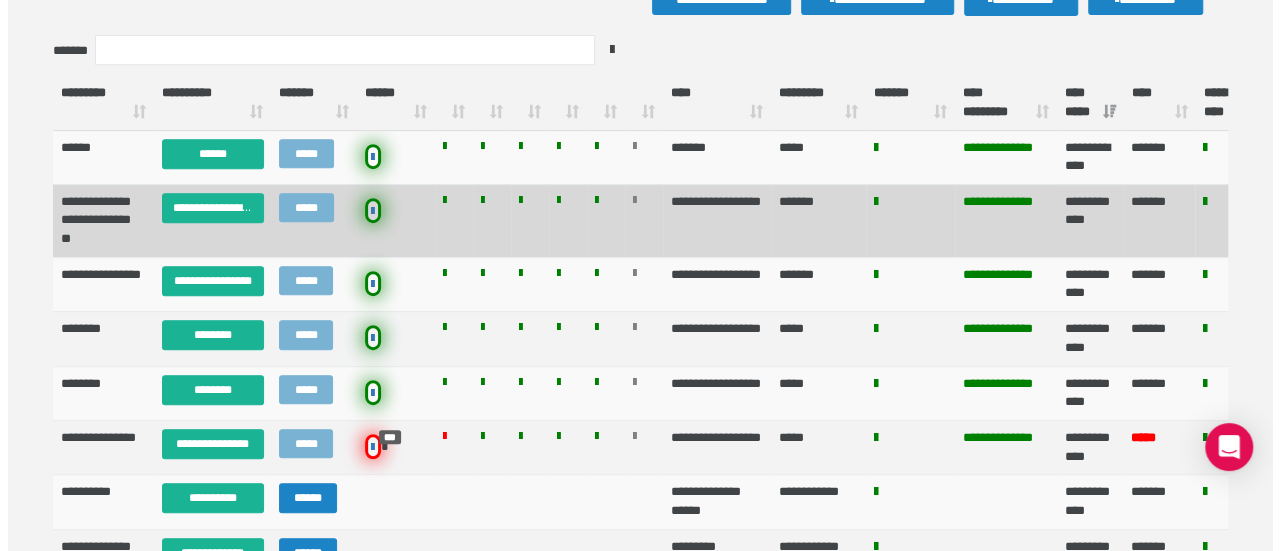 scroll, scrollTop: 391, scrollLeft: 0, axis: vertical 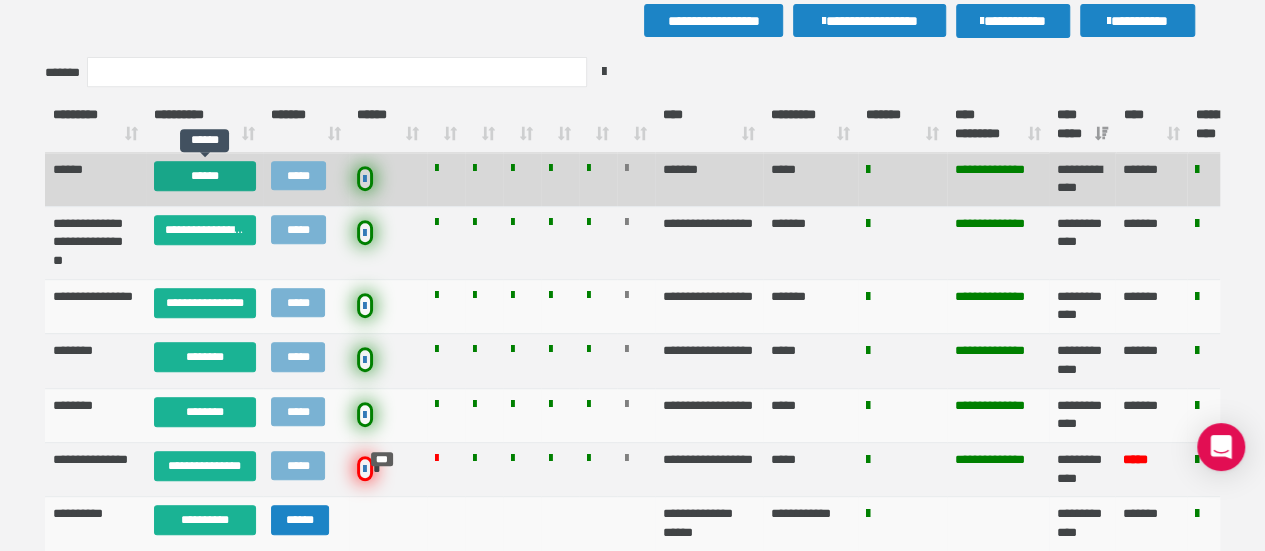 click on "******" at bounding box center (205, 176) 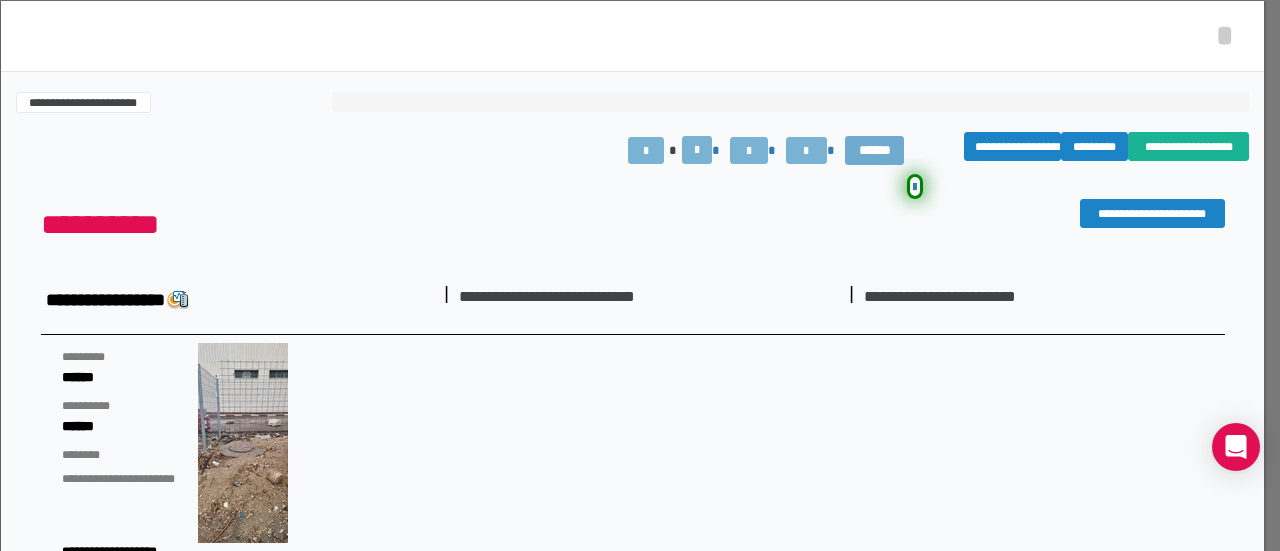 click on "******" at bounding box center [874, 151] 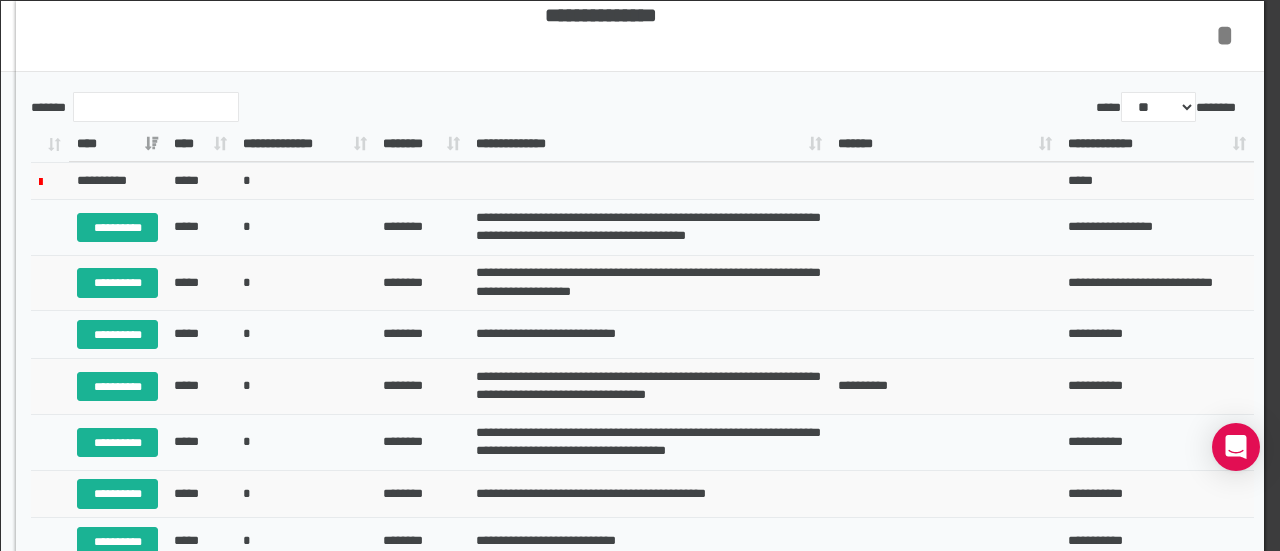 click on "*" at bounding box center [1225, 35] 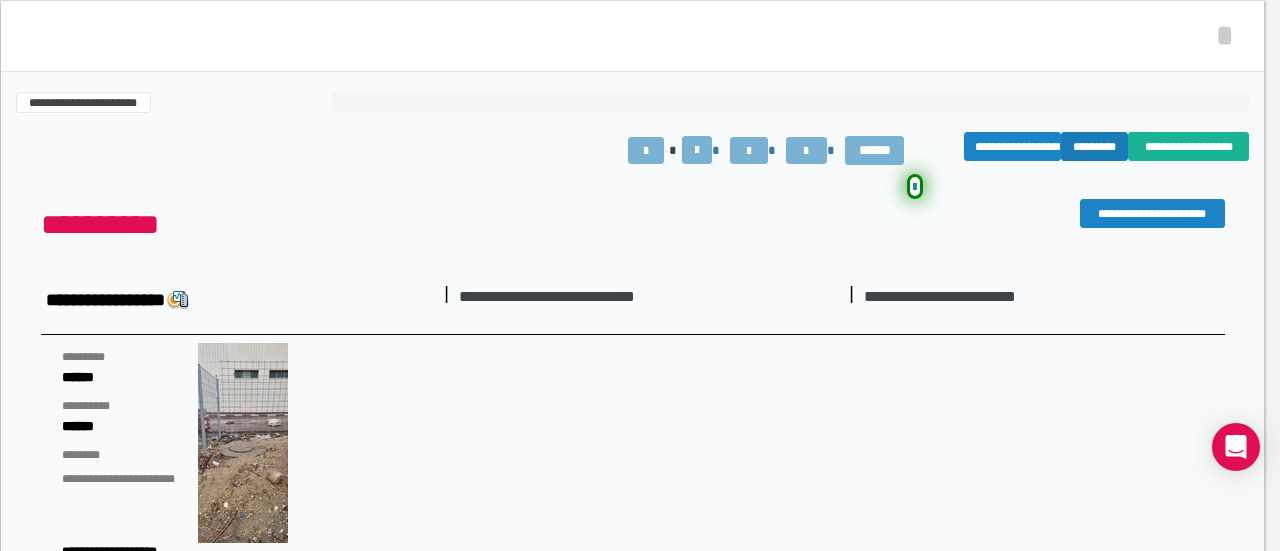 click on "*********" at bounding box center (1094, 146) 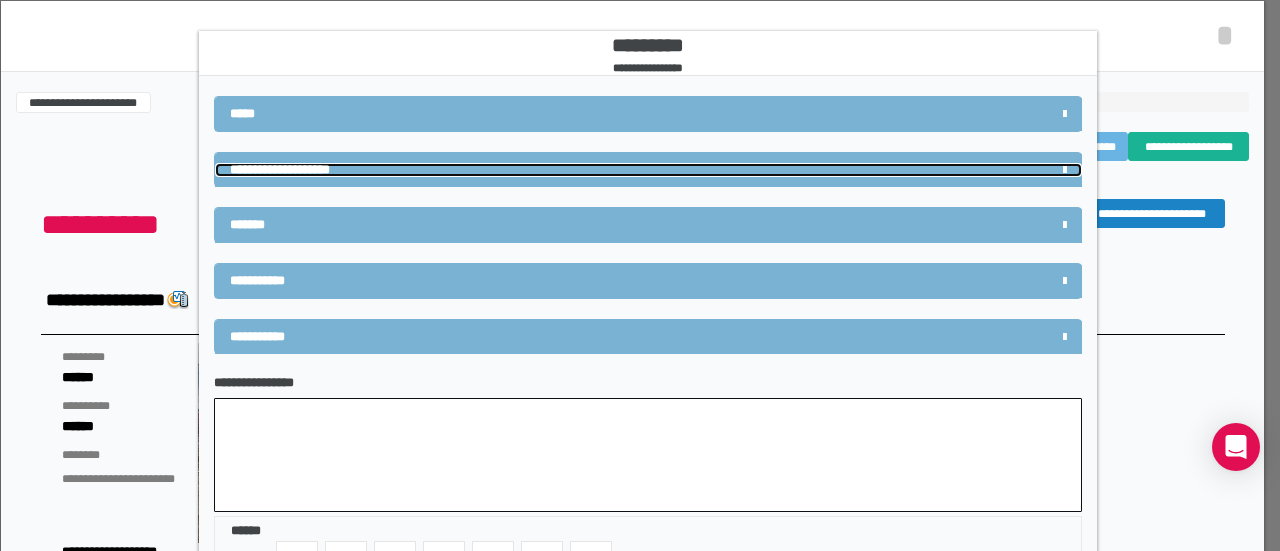 click on "**********" at bounding box center [576, 170] 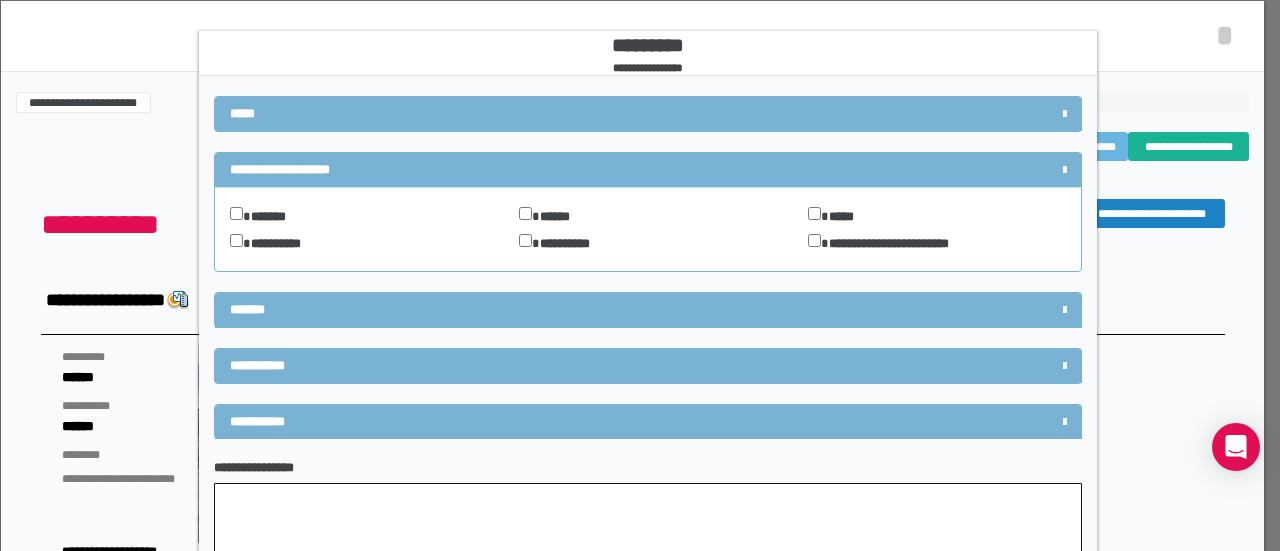 click on "*******" at bounding box center [648, 114] 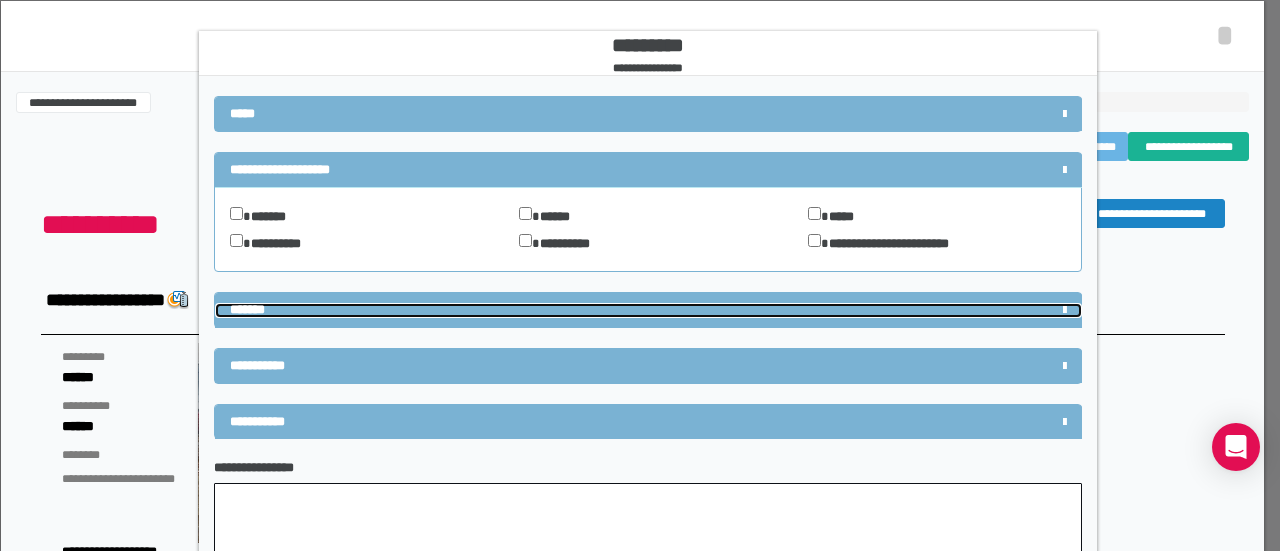 click on "*******" at bounding box center (576, 310) 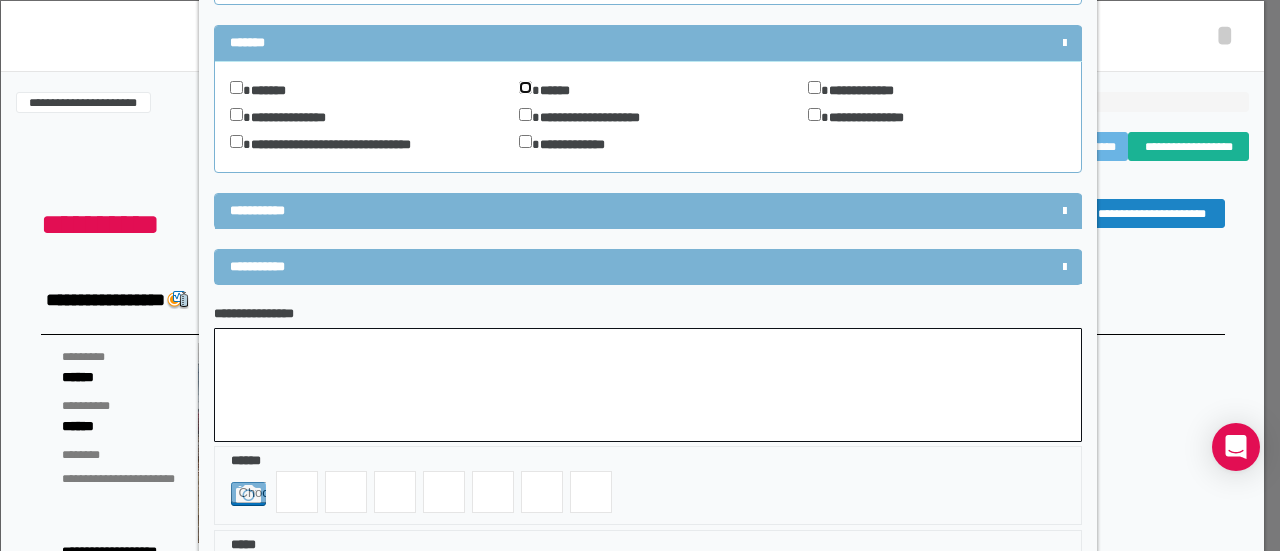 scroll, scrollTop: 269, scrollLeft: 0, axis: vertical 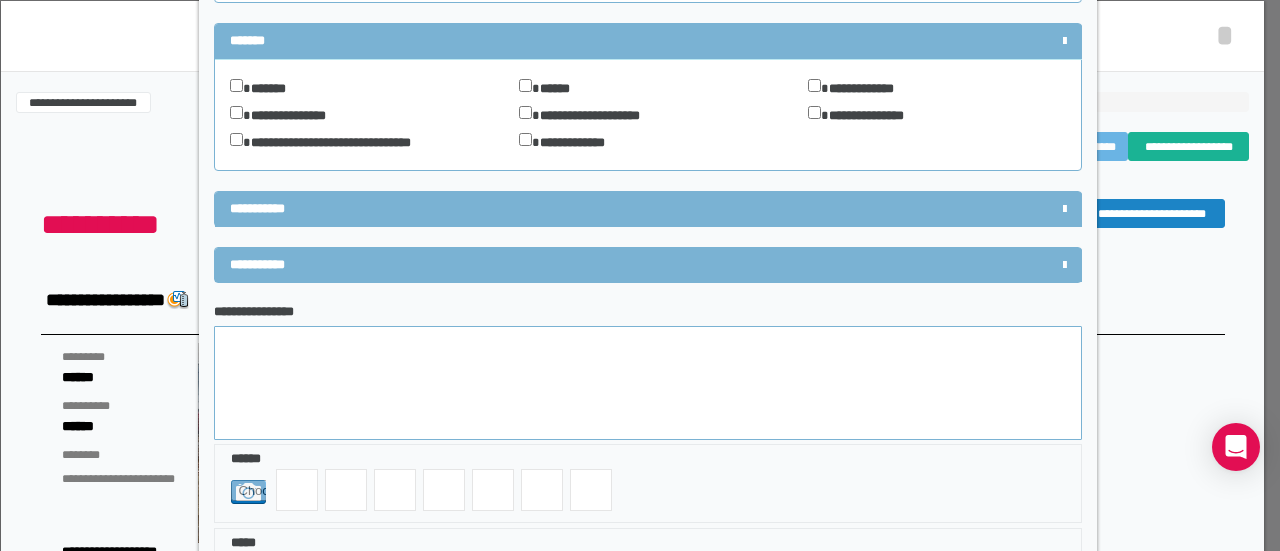 click on "**********" at bounding box center (648, 383) 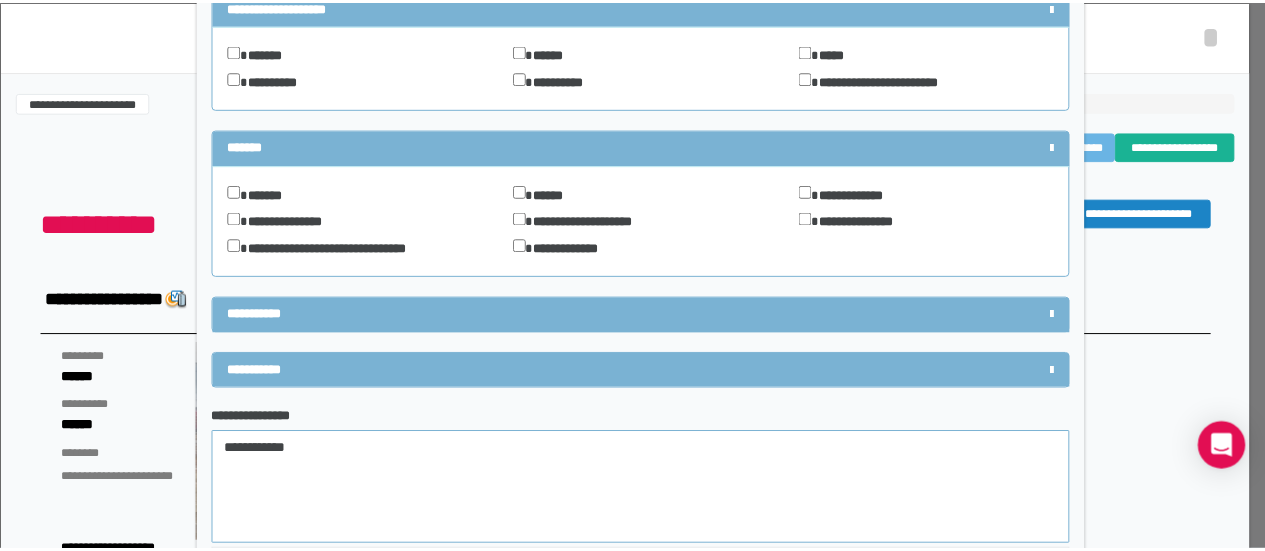 scroll, scrollTop: 406, scrollLeft: 0, axis: vertical 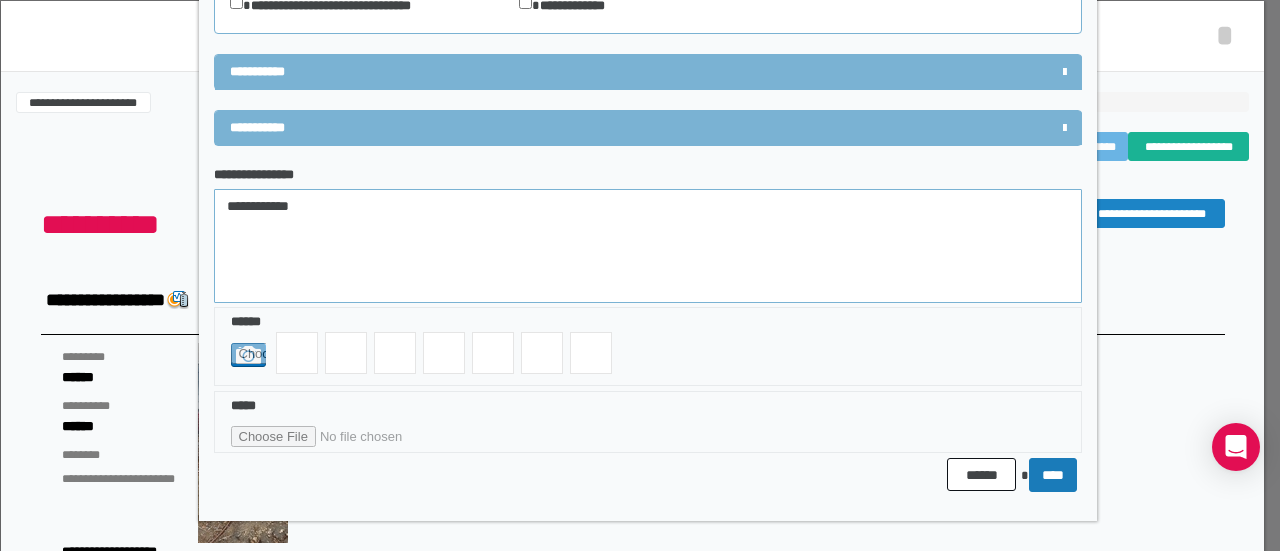 type on "**********" 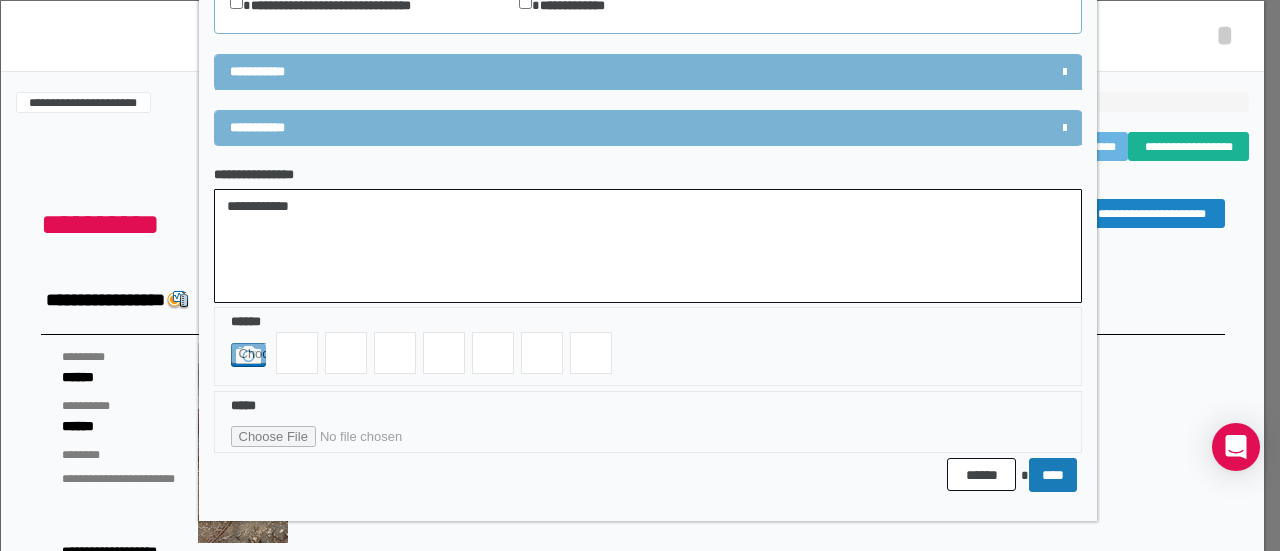 click on "****" at bounding box center (1053, 475) 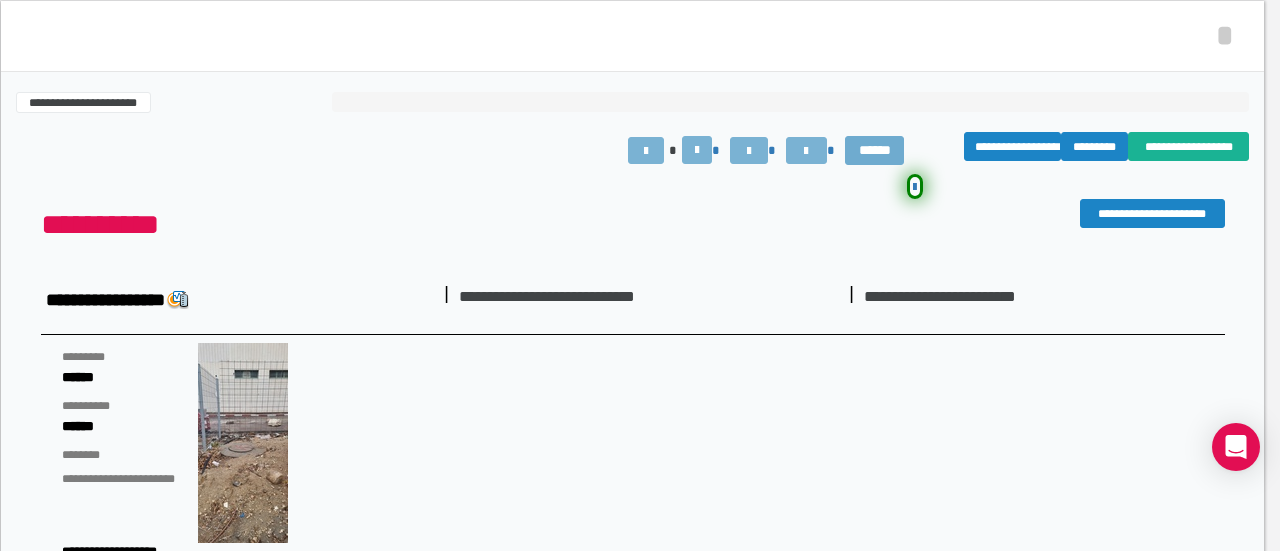 click on "******" at bounding box center [874, 150] 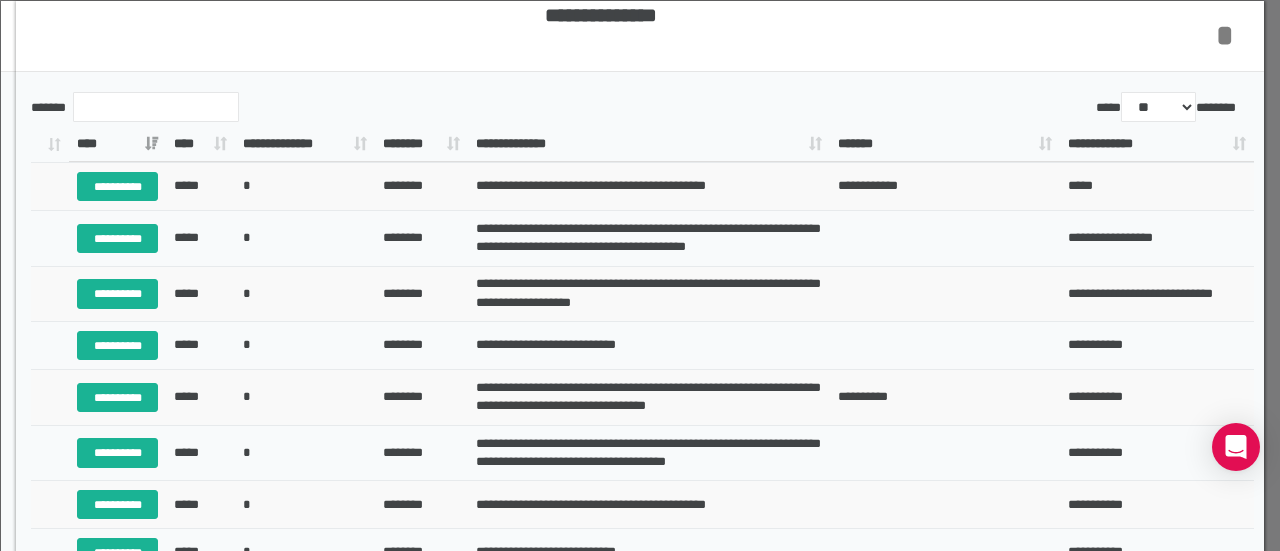 click on "*" at bounding box center [1225, 35] 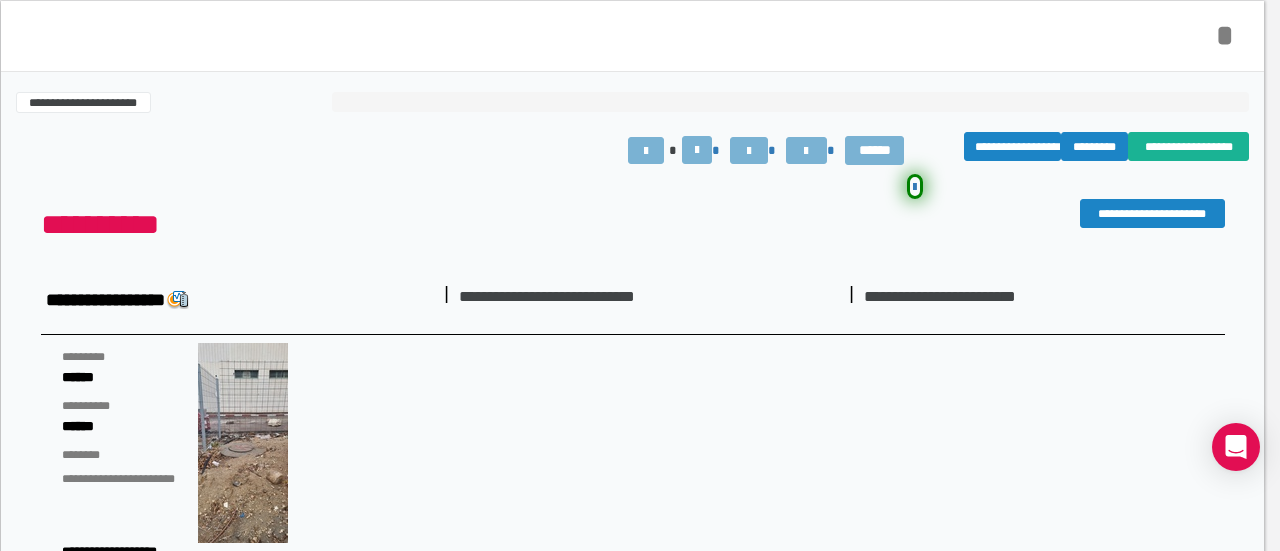 click on "*" at bounding box center (1225, 35) 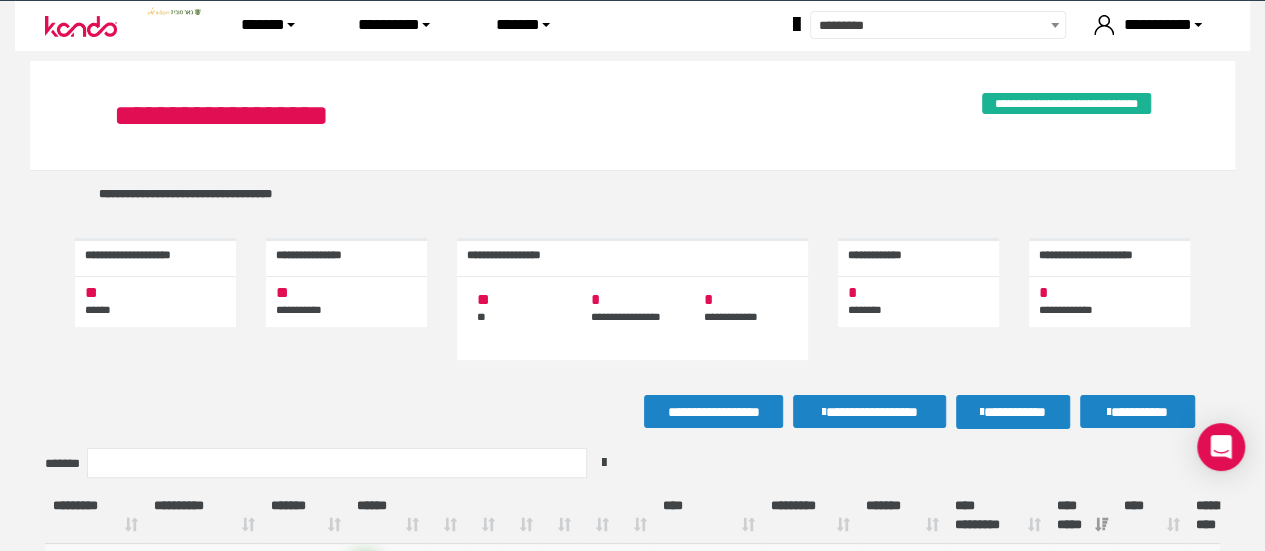 scroll, scrollTop: 310, scrollLeft: 0, axis: vertical 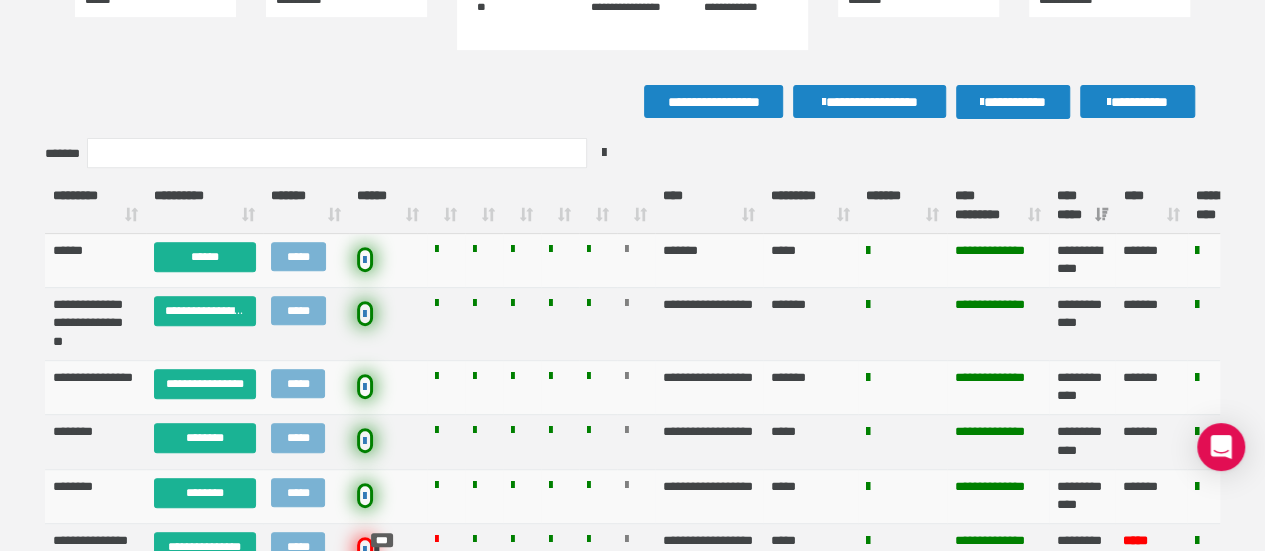 click on "**** *****" at bounding box center (1082, 206) 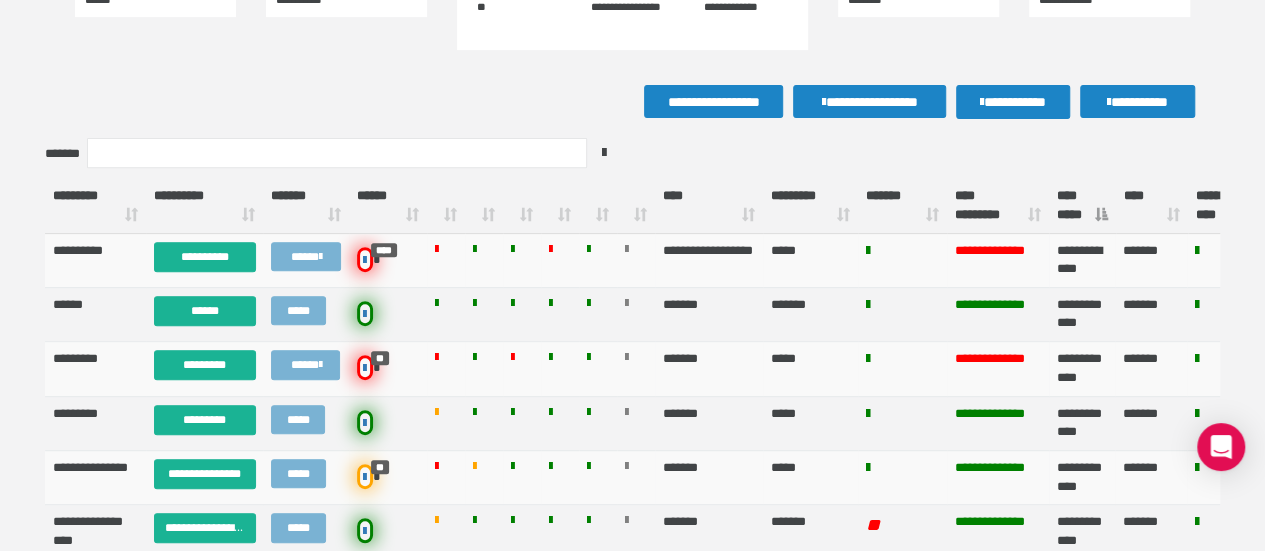 click on "**** *****" at bounding box center [1082, 206] 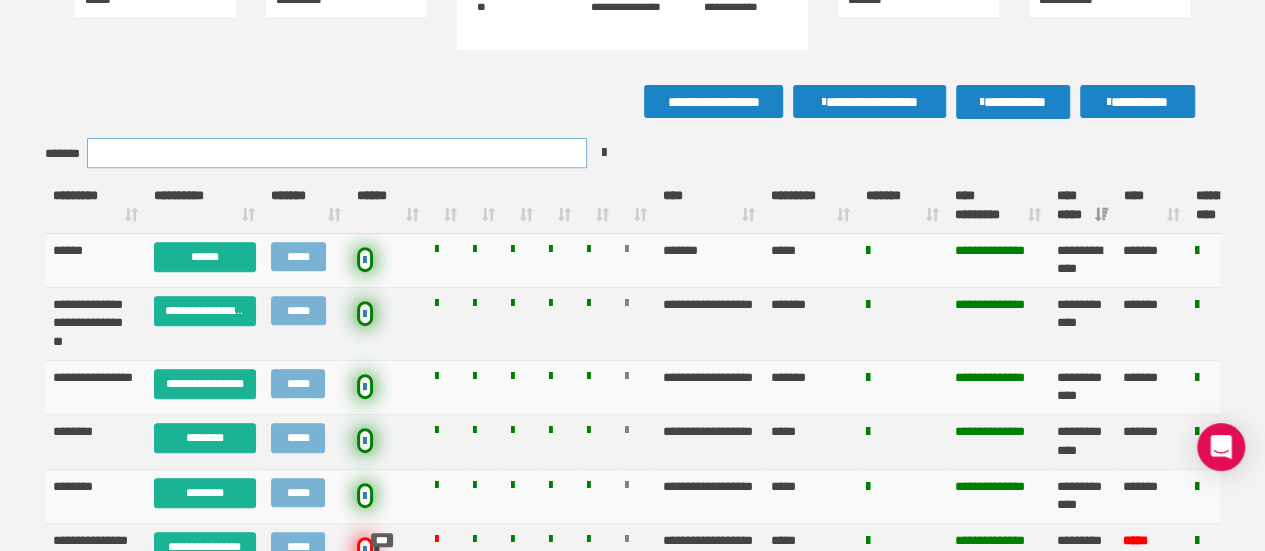 click on "*******" at bounding box center (337, 153) 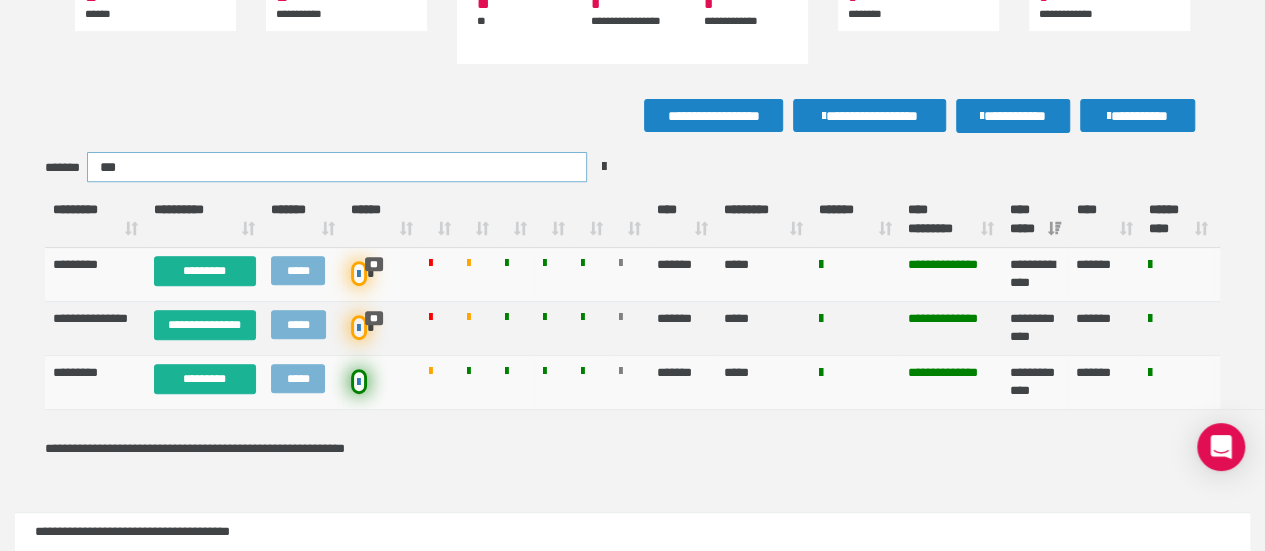 scroll, scrollTop: 242, scrollLeft: 0, axis: vertical 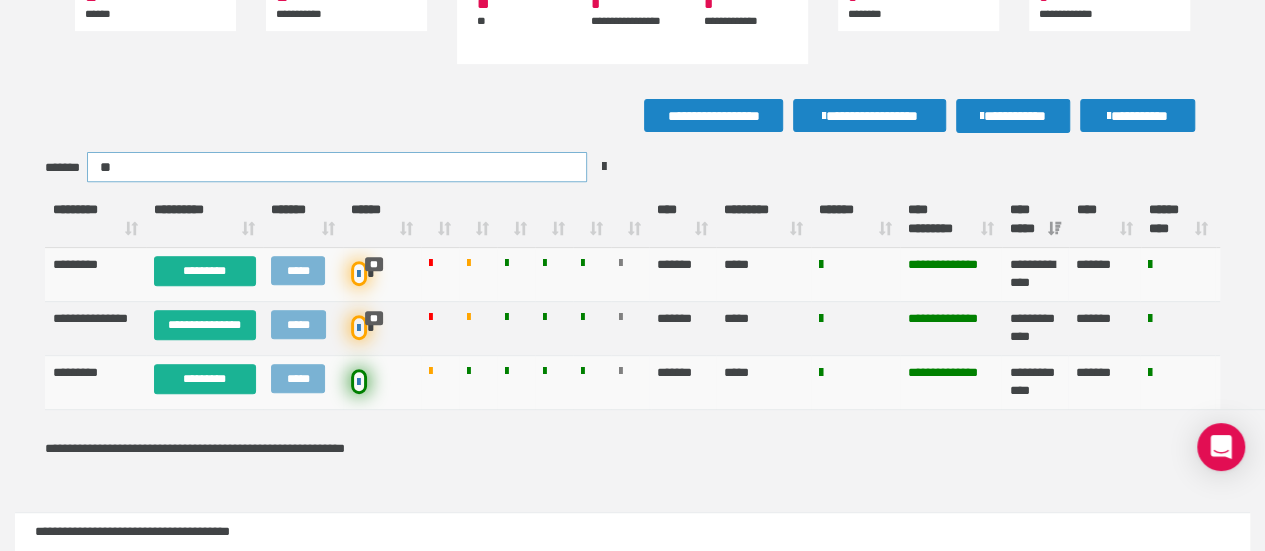 type on "*" 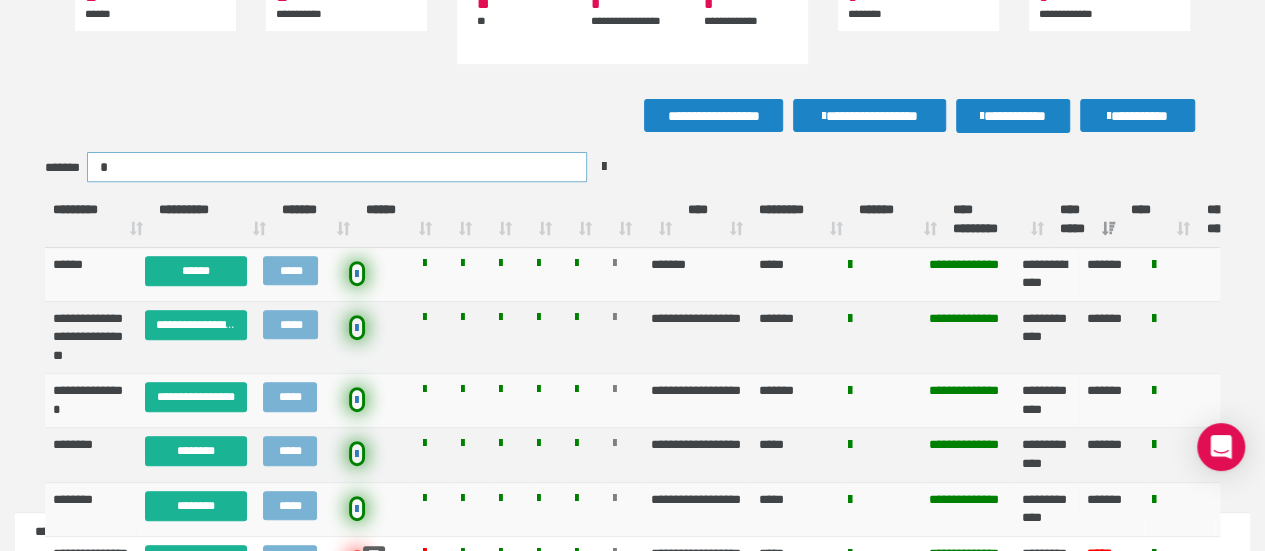 scroll, scrollTop: 310, scrollLeft: 0, axis: vertical 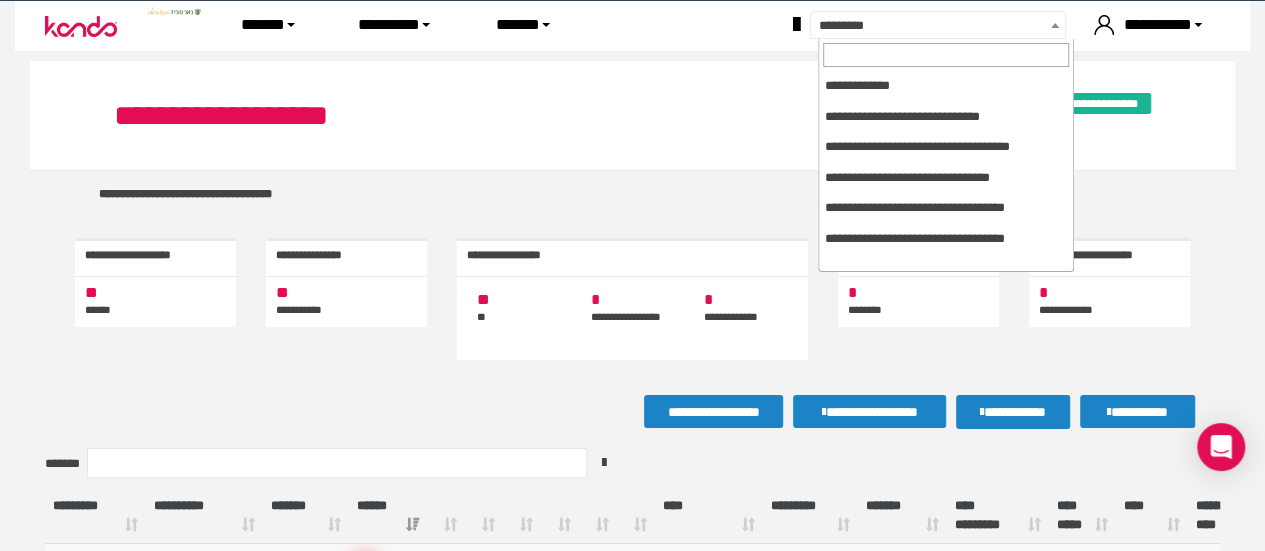 click on "*********" at bounding box center [961, 26] 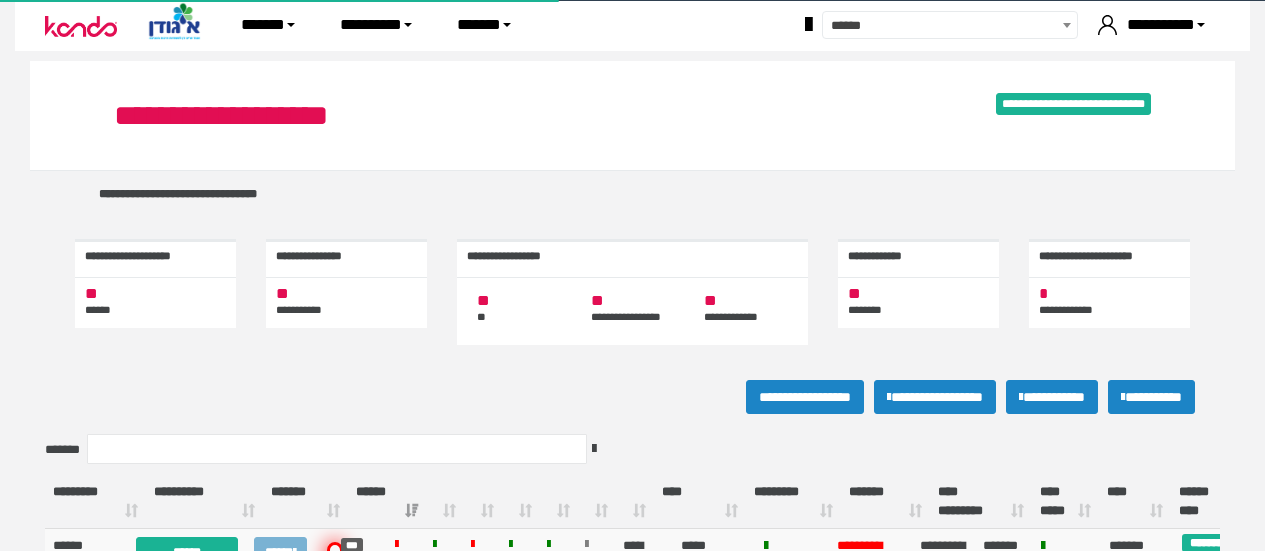 scroll, scrollTop: 0, scrollLeft: 0, axis: both 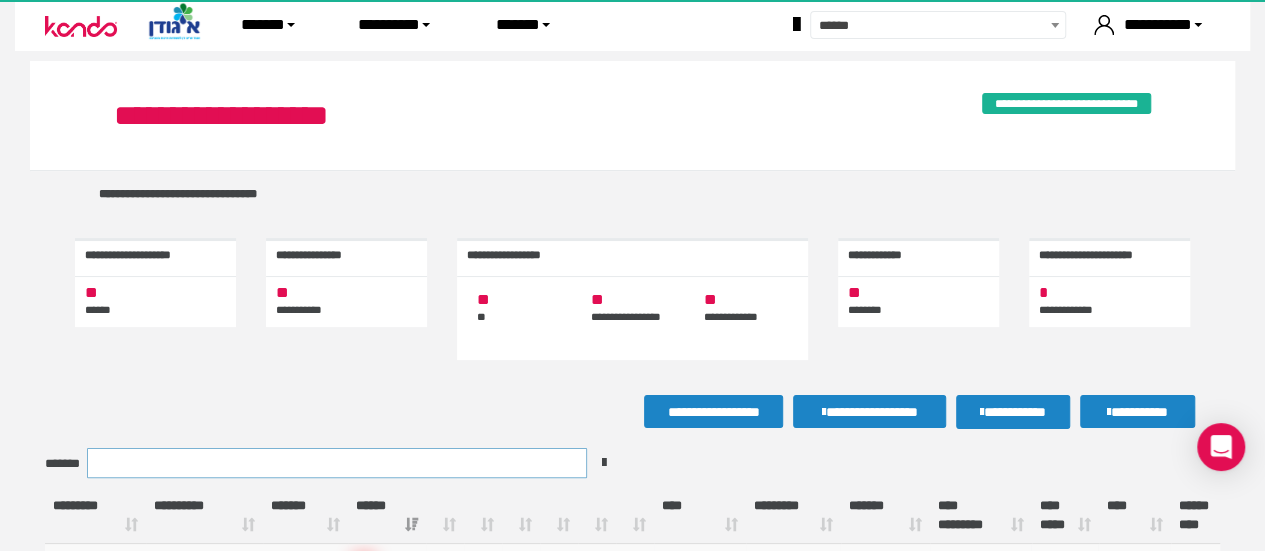 click on "*******" at bounding box center (337, 463) 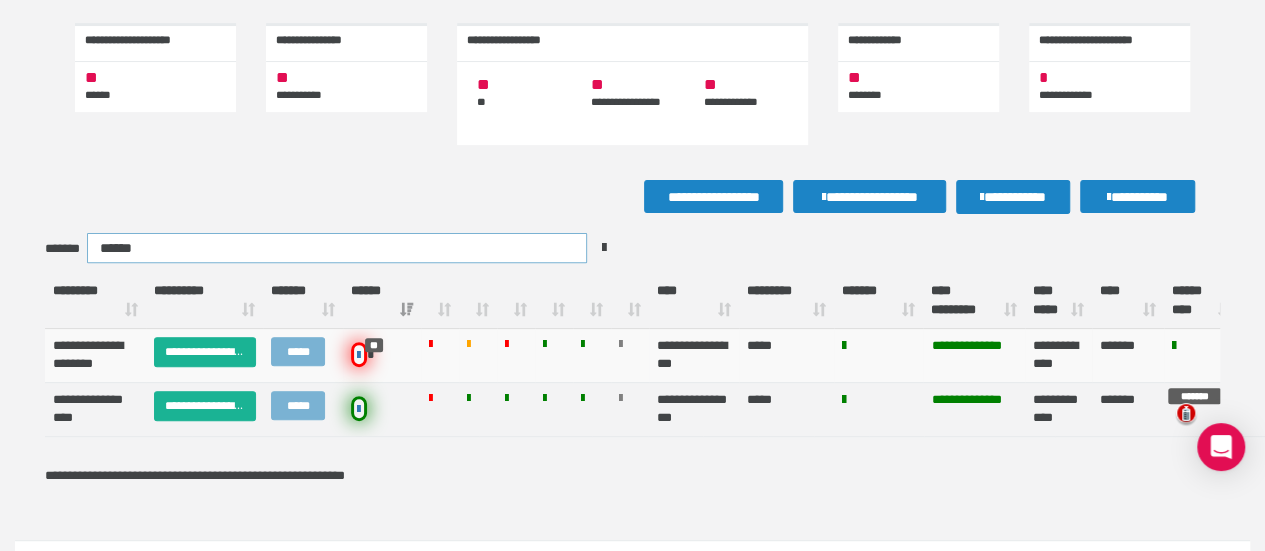 scroll, scrollTop: 216, scrollLeft: 0, axis: vertical 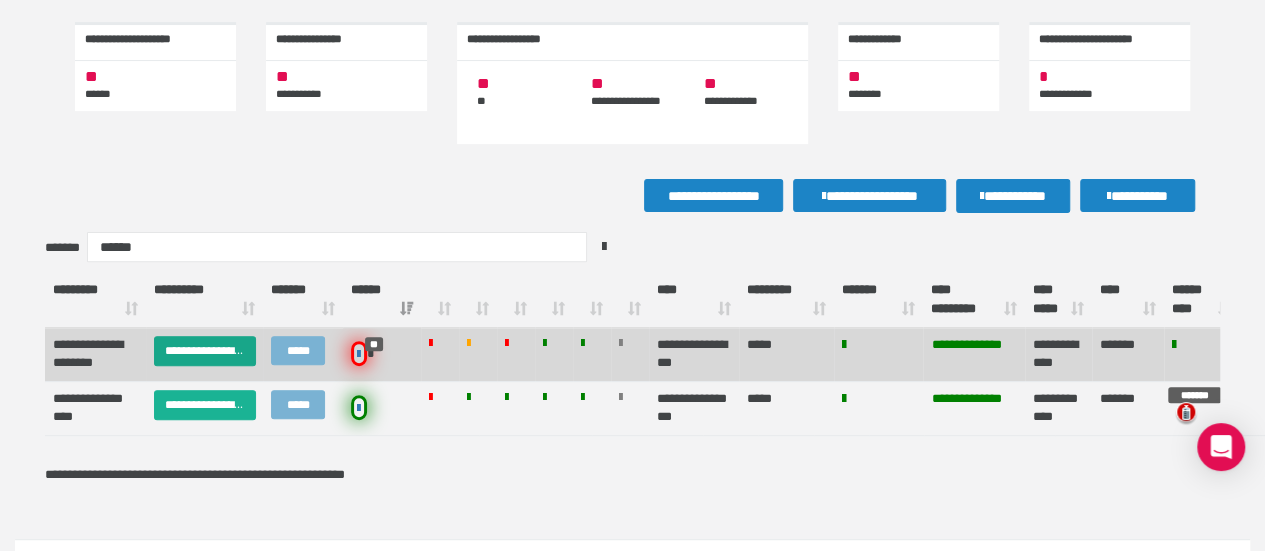 click on "**********" at bounding box center (205, 351) 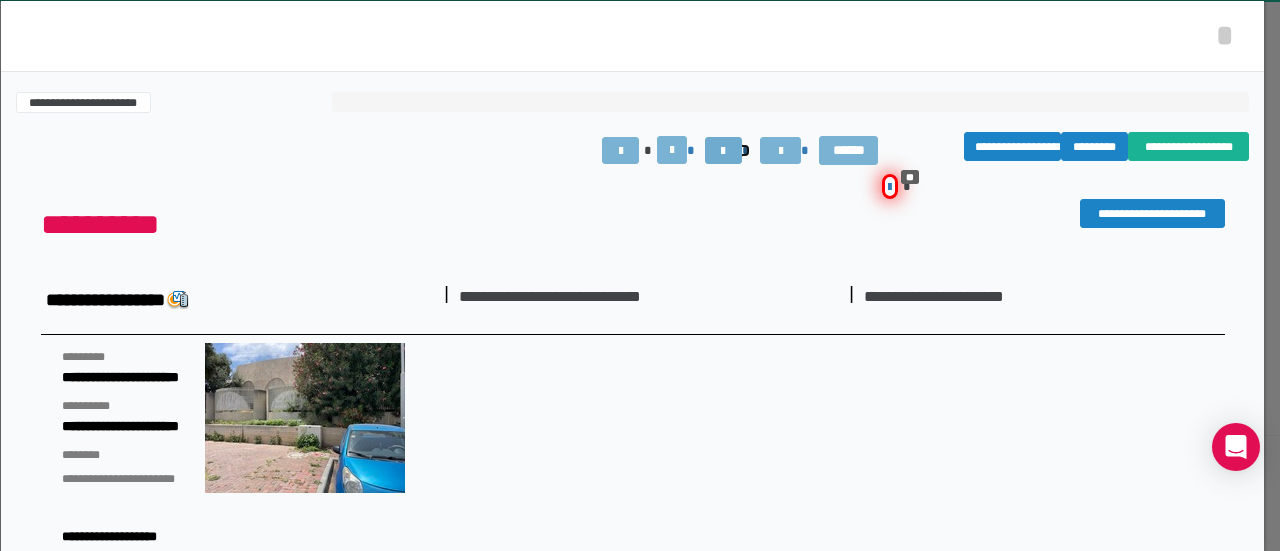 click at bounding box center (723, 150) 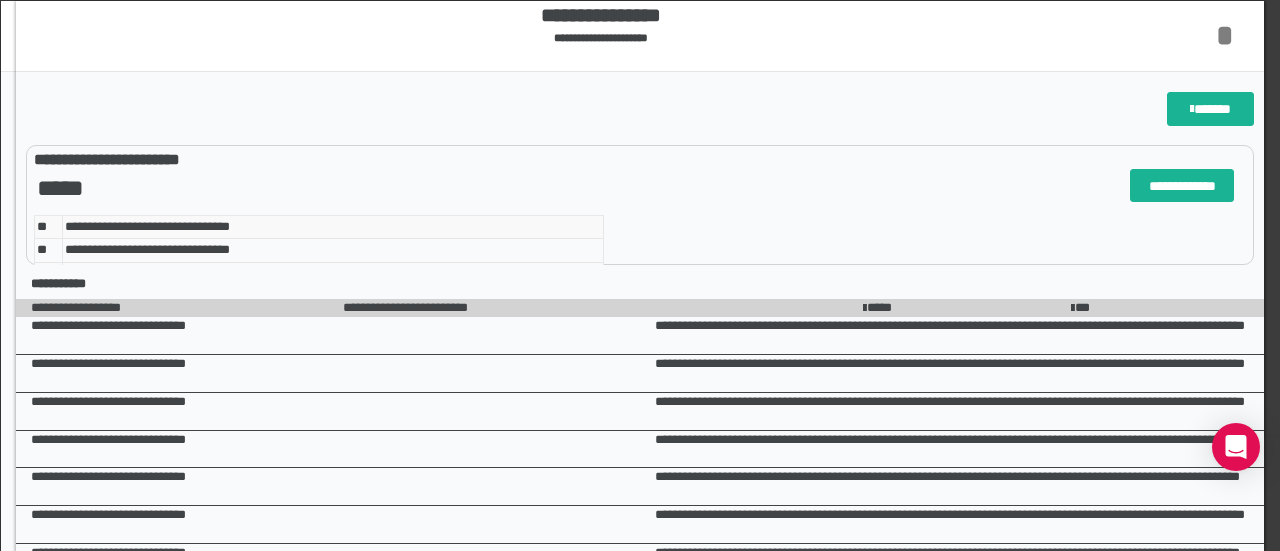 click on "*" at bounding box center [1225, 35] 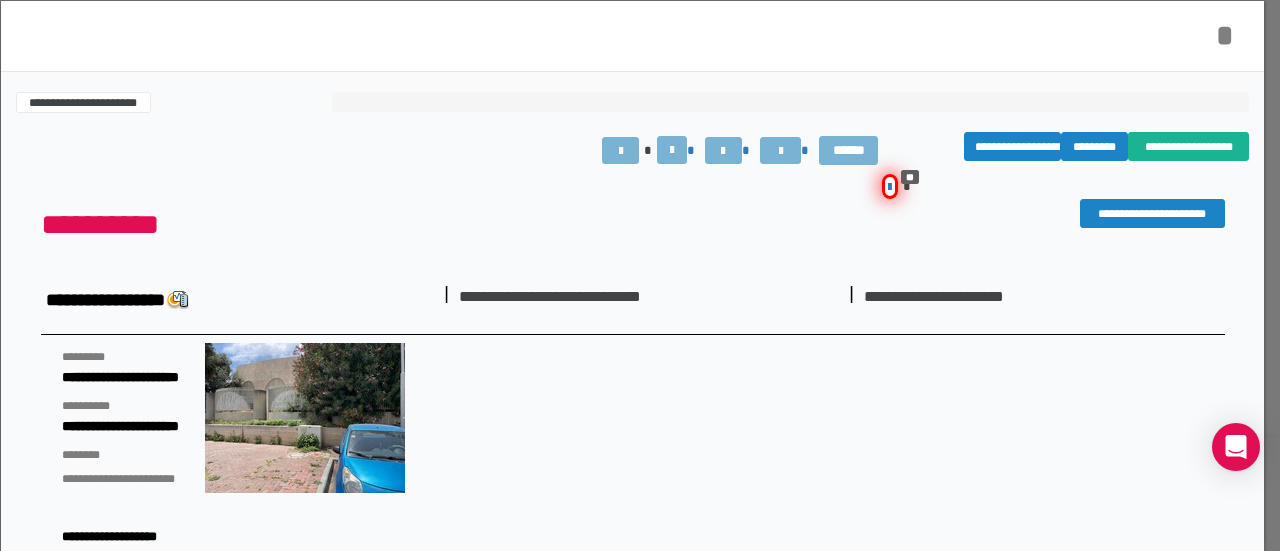 click on "*" at bounding box center [1225, 35] 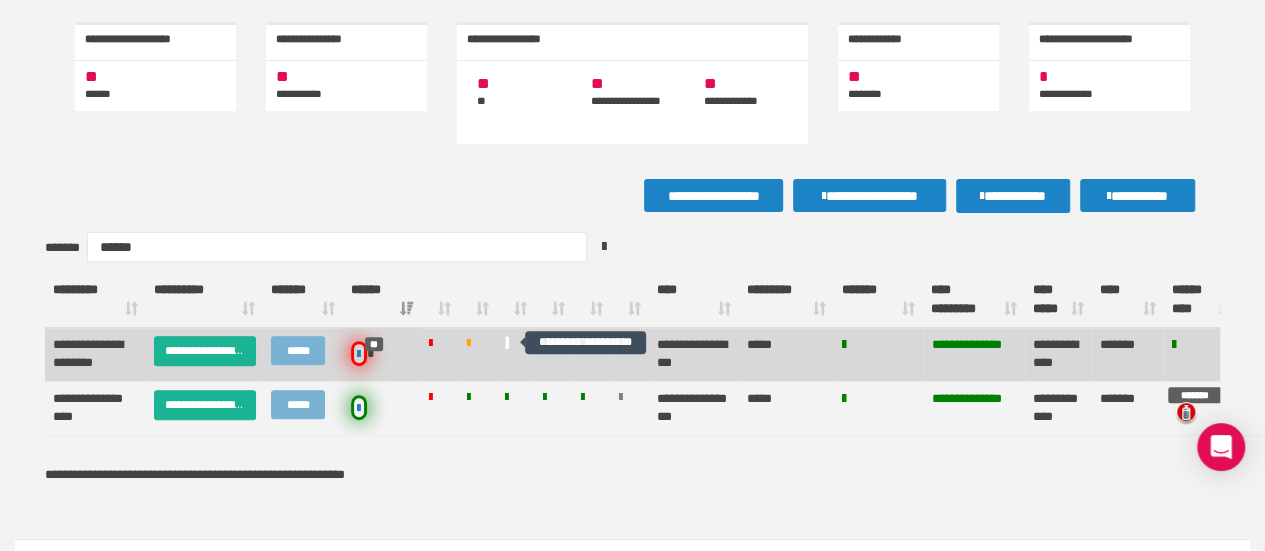 click at bounding box center (507, 342) 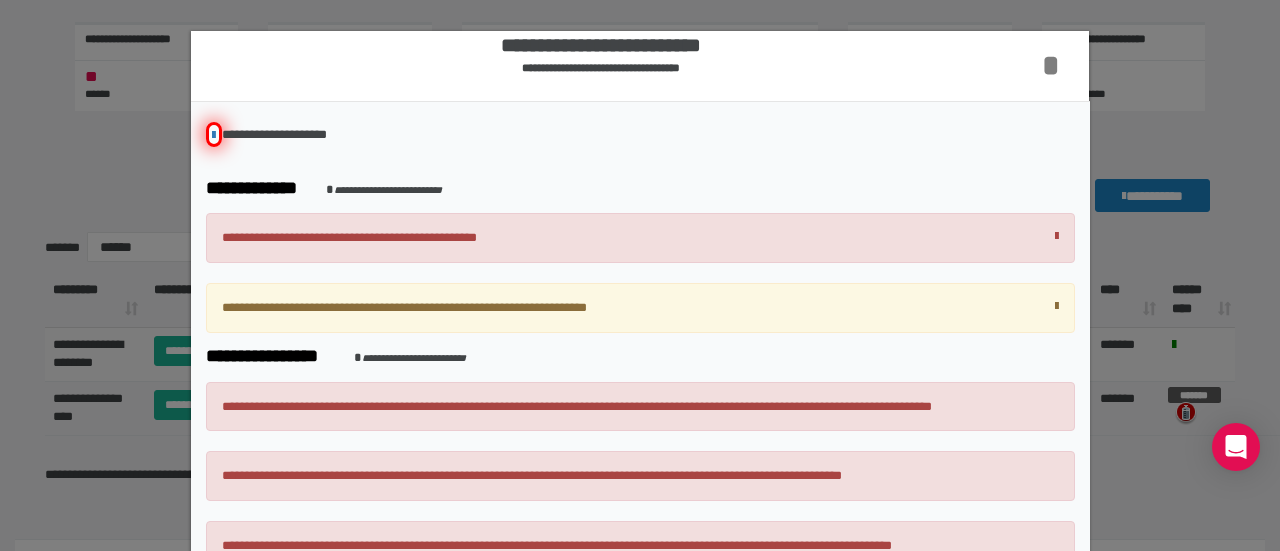 click on "*" at bounding box center [1051, 65] 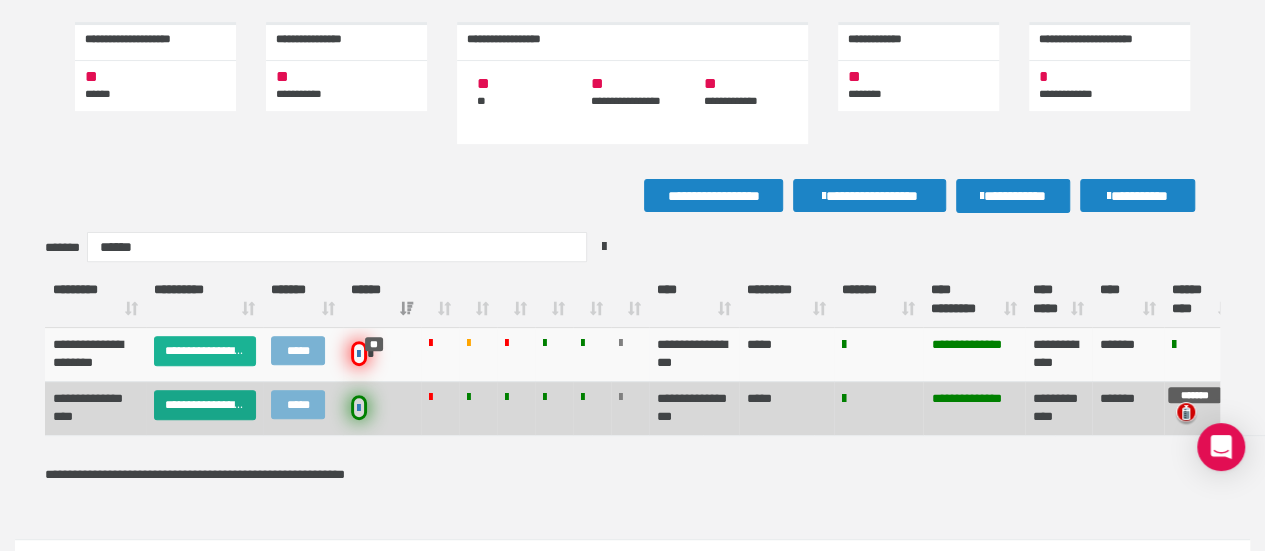 click on "**********" at bounding box center (205, 405) 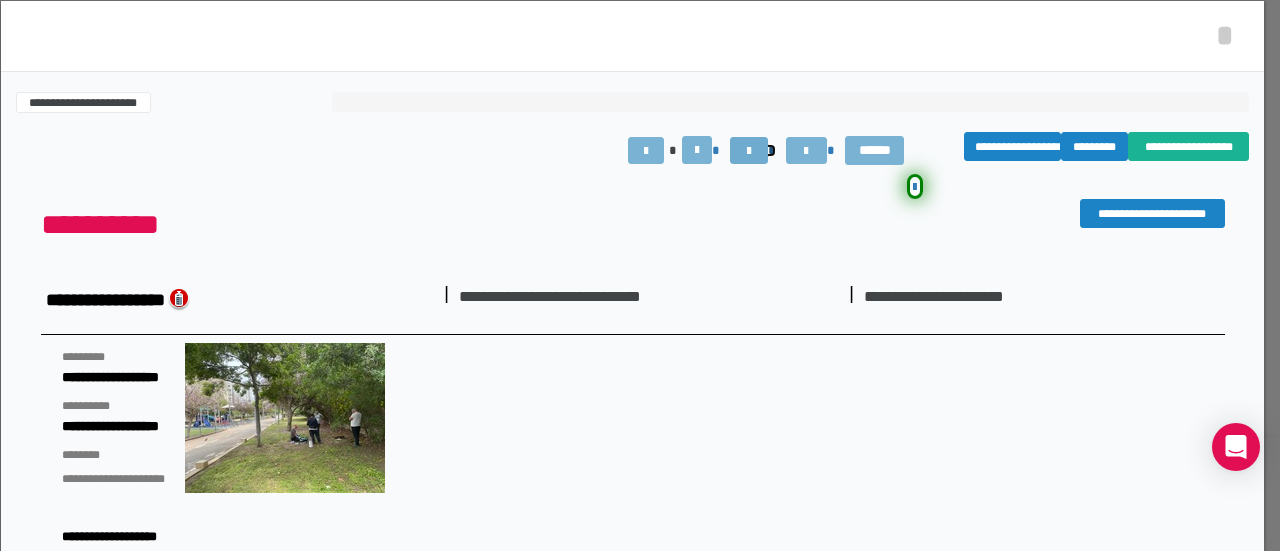 click at bounding box center [749, 151] 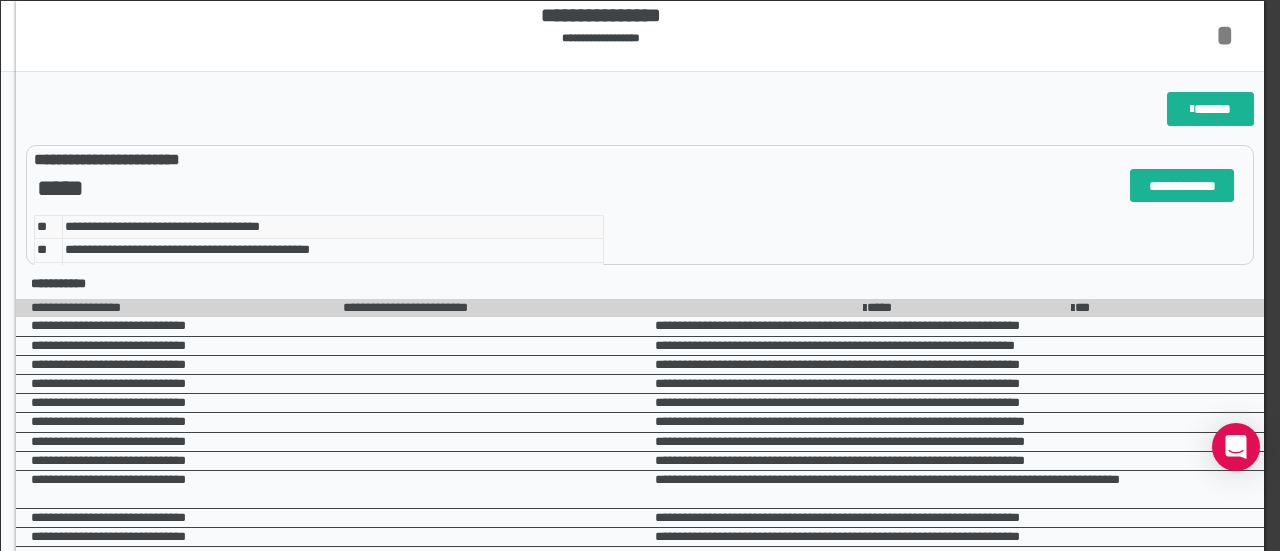 click on "*" at bounding box center (1225, 35) 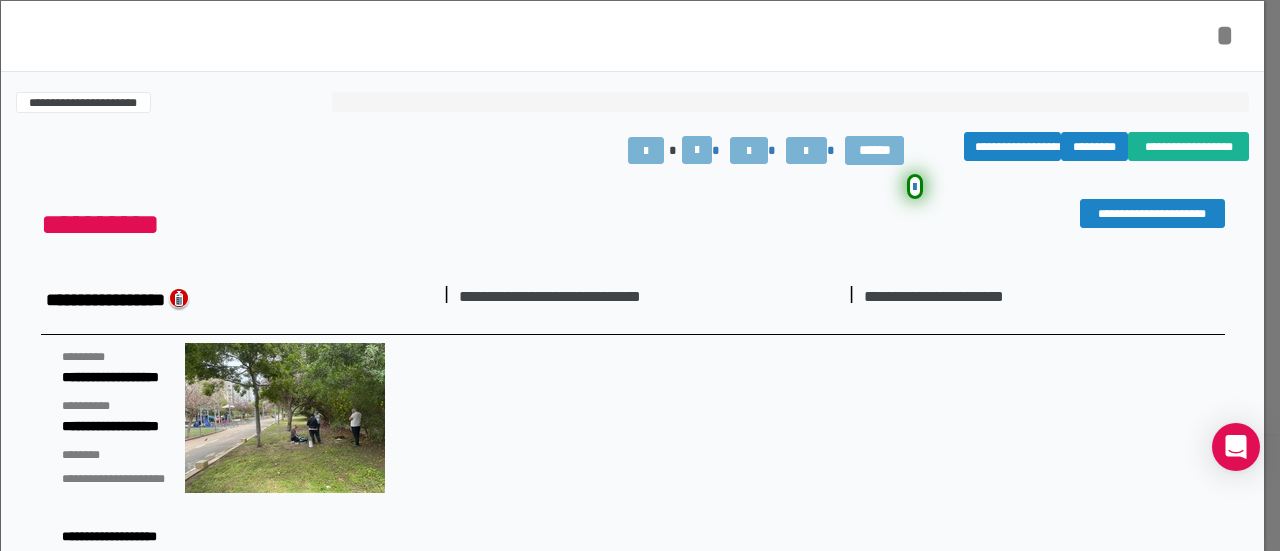 click on "*" at bounding box center [1225, 35] 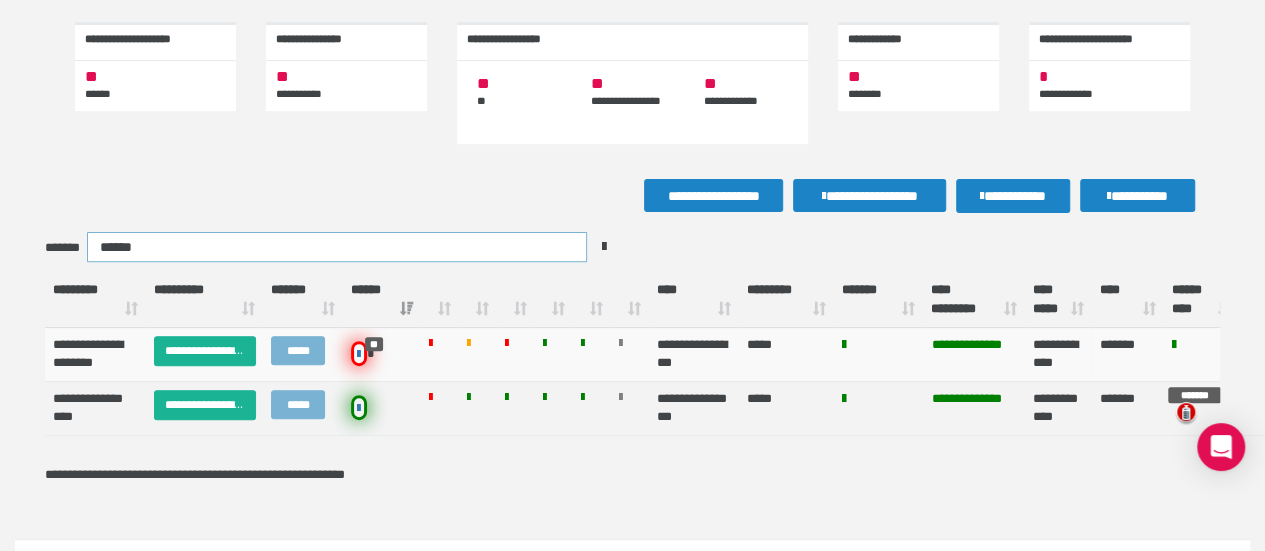 click on "******" at bounding box center (337, 247) 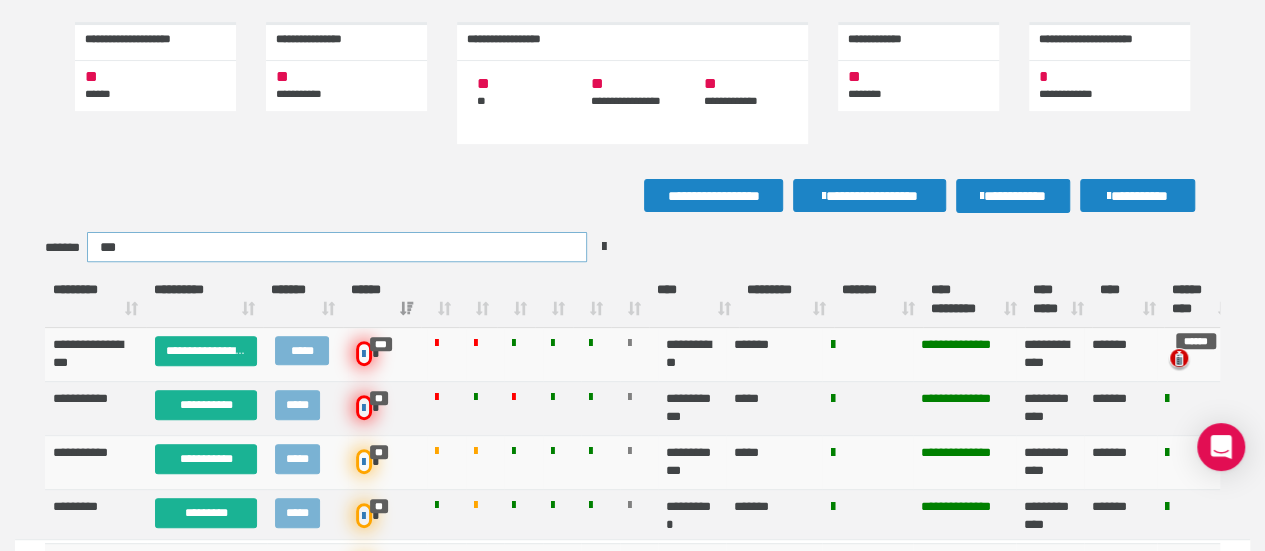scroll, scrollTop: 188, scrollLeft: 0, axis: vertical 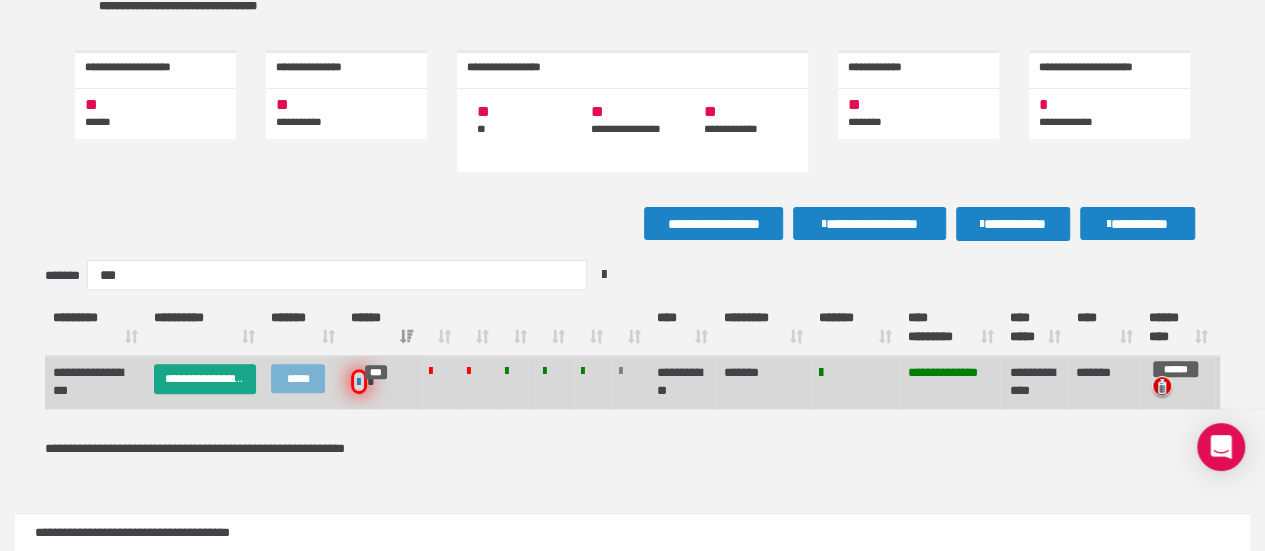 click on "**********" at bounding box center (205, 379) 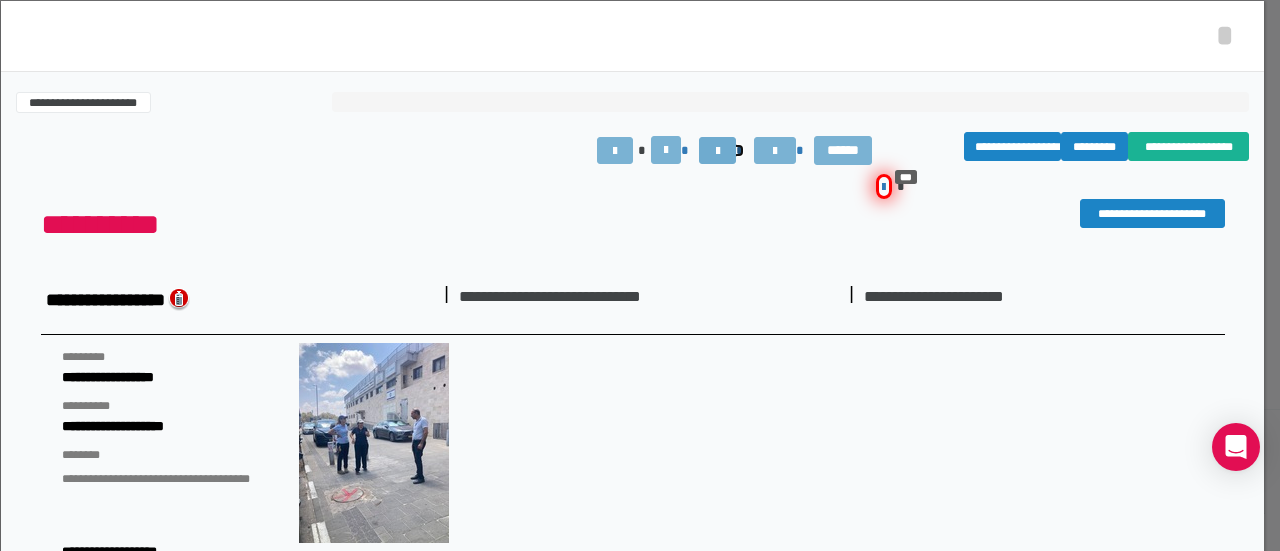 click at bounding box center [717, 150] 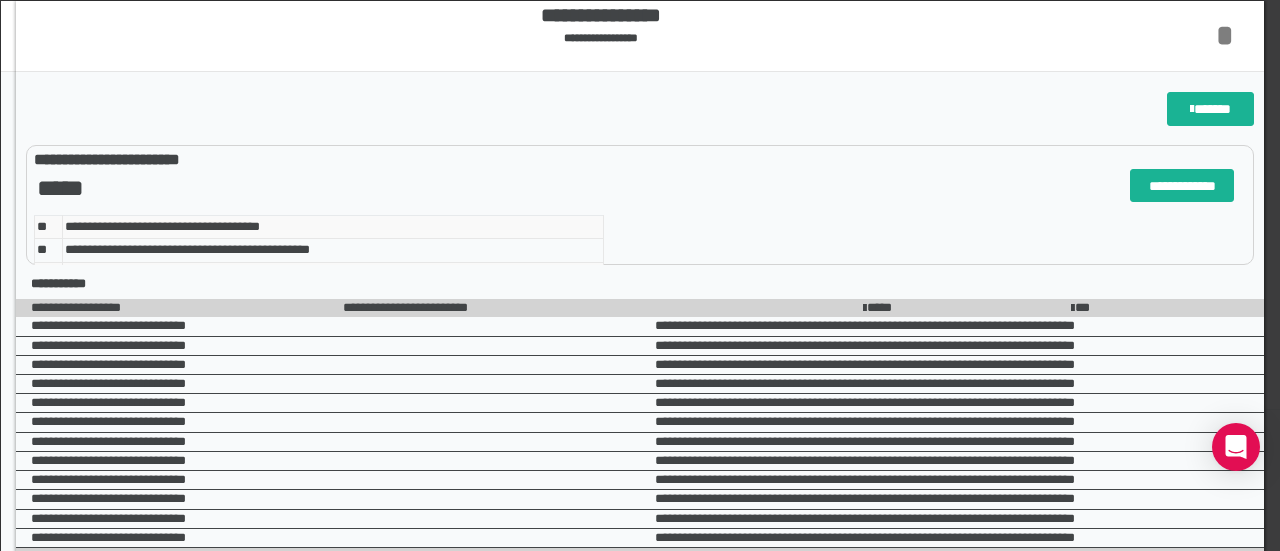 click on "*" at bounding box center (1225, 35) 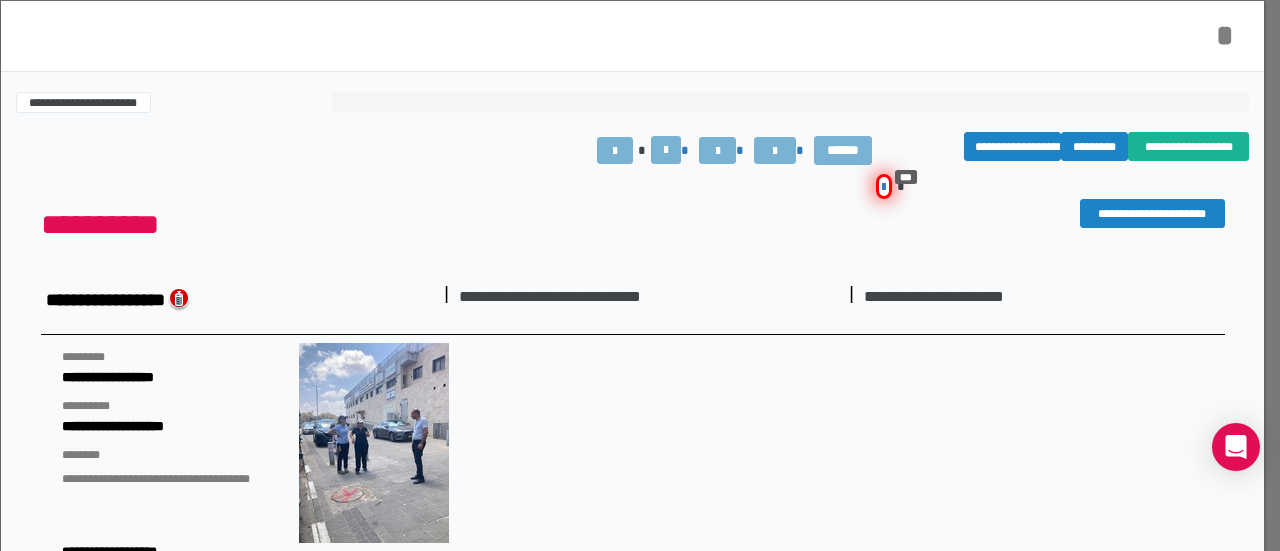 click on "*" at bounding box center (1225, 35) 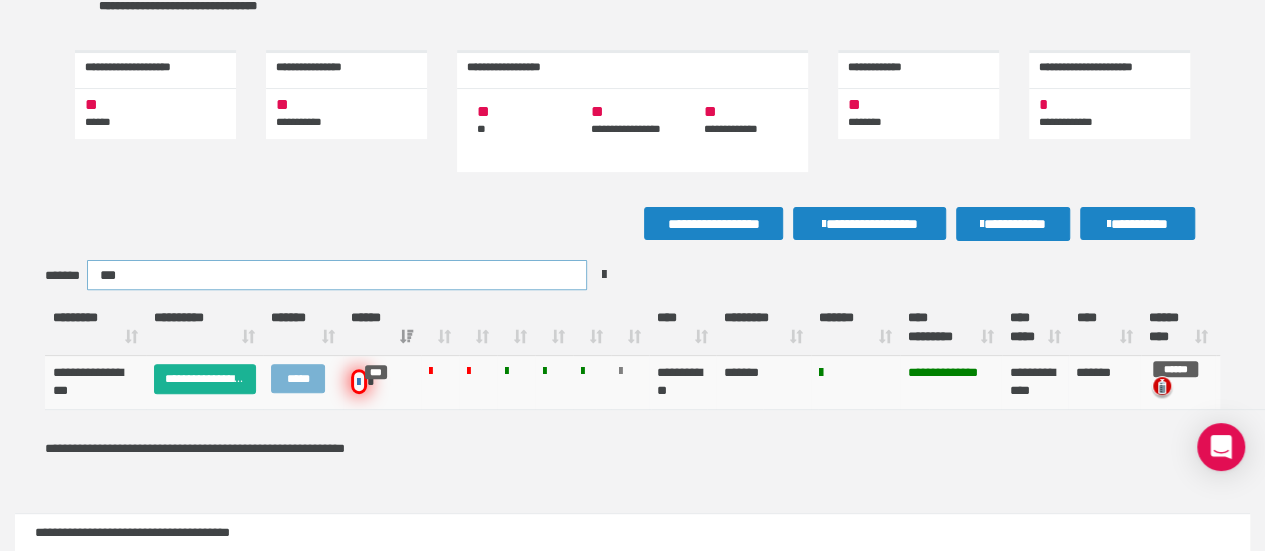 click on "***" at bounding box center (337, 275) 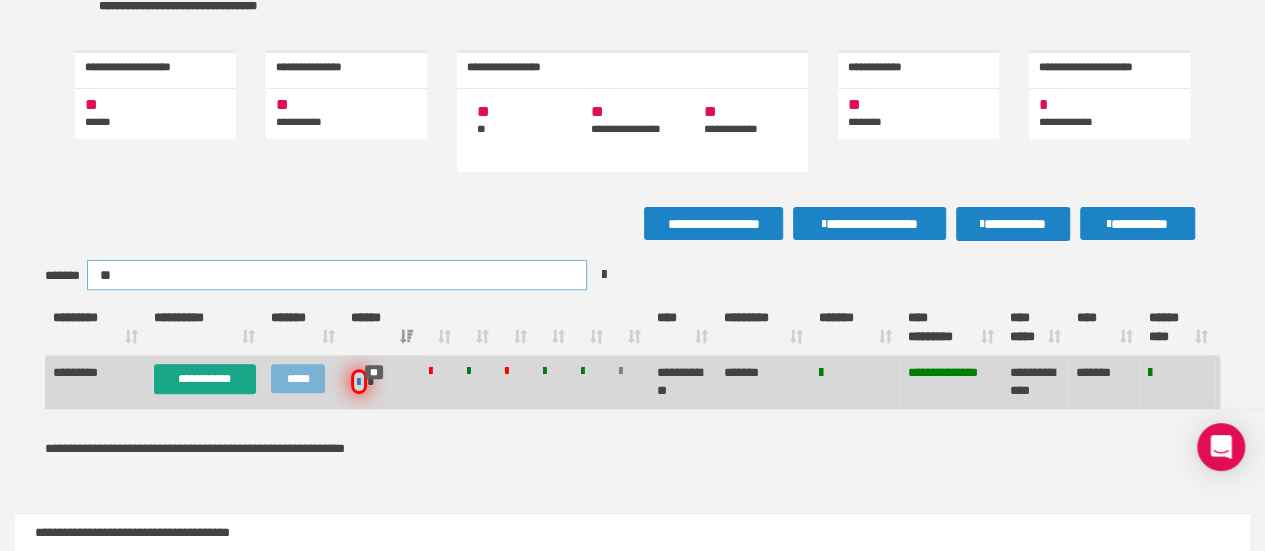type on "**" 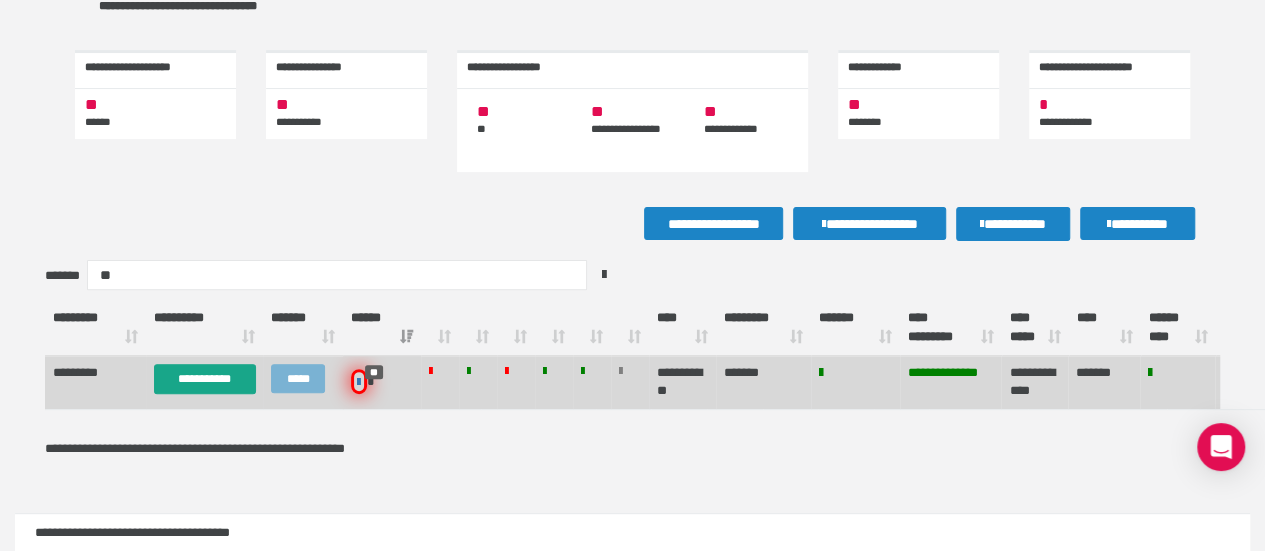 click on "**********" at bounding box center (205, 379) 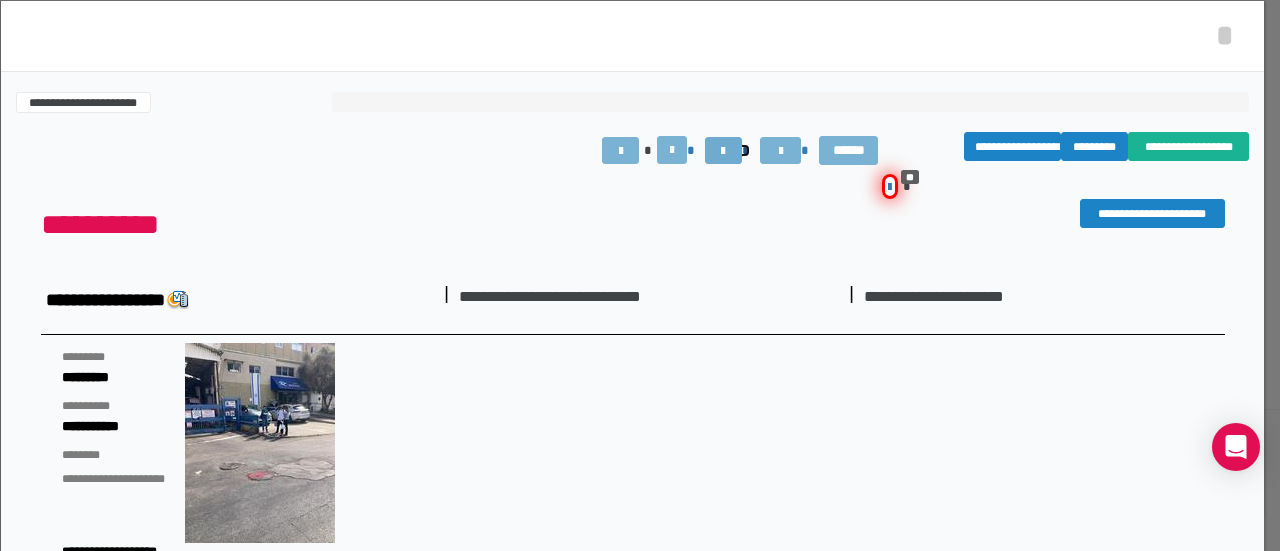 click at bounding box center (723, 151) 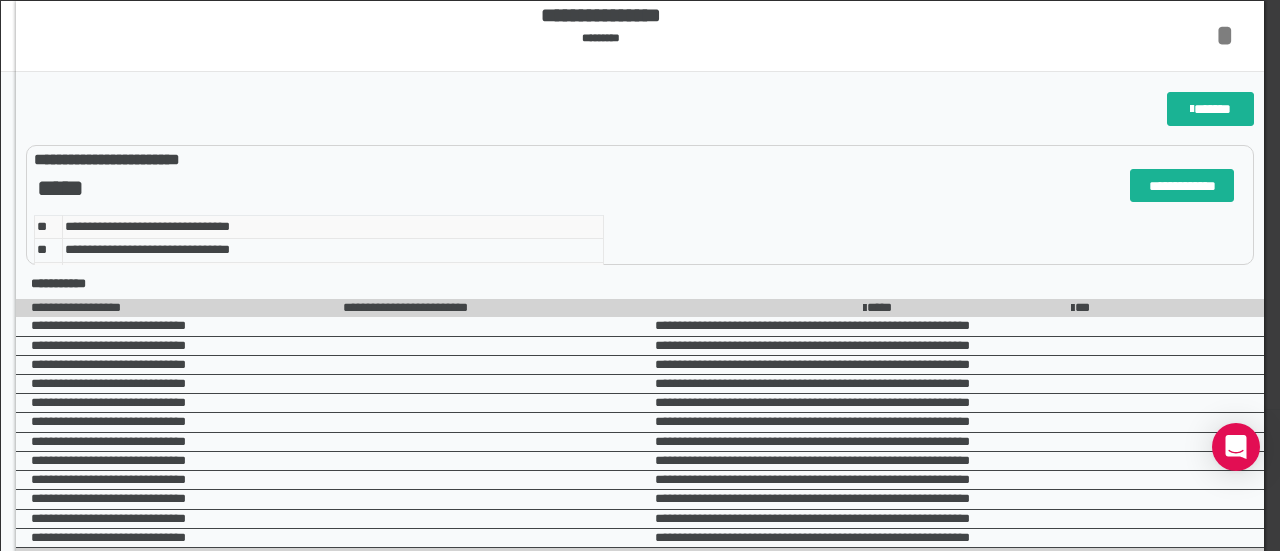 click on "*" at bounding box center [1225, 35] 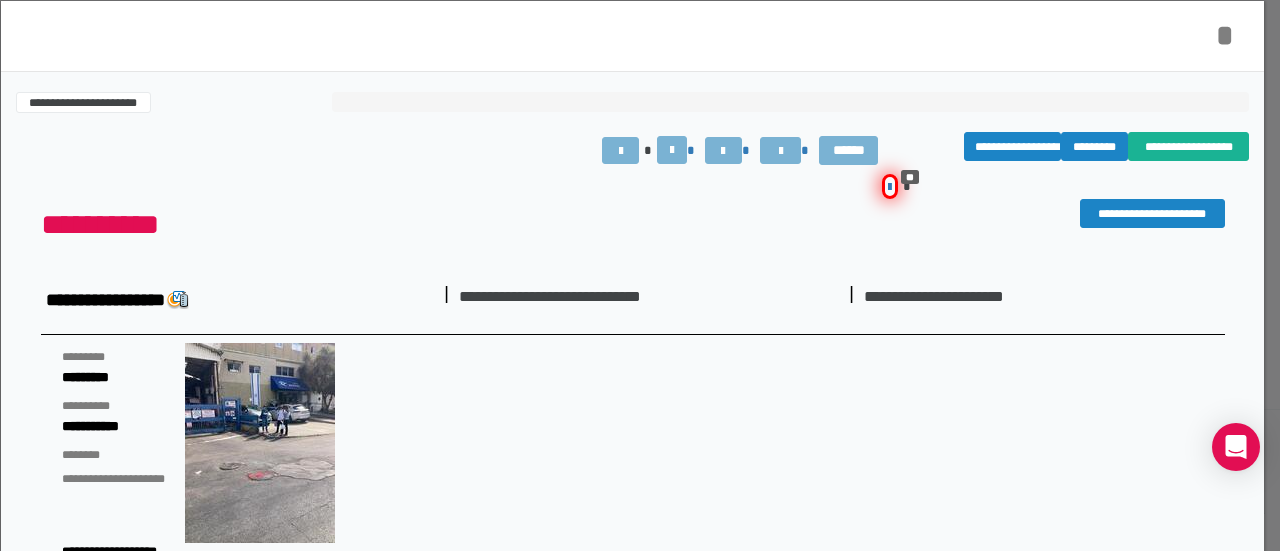click on "*" at bounding box center [1225, 35] 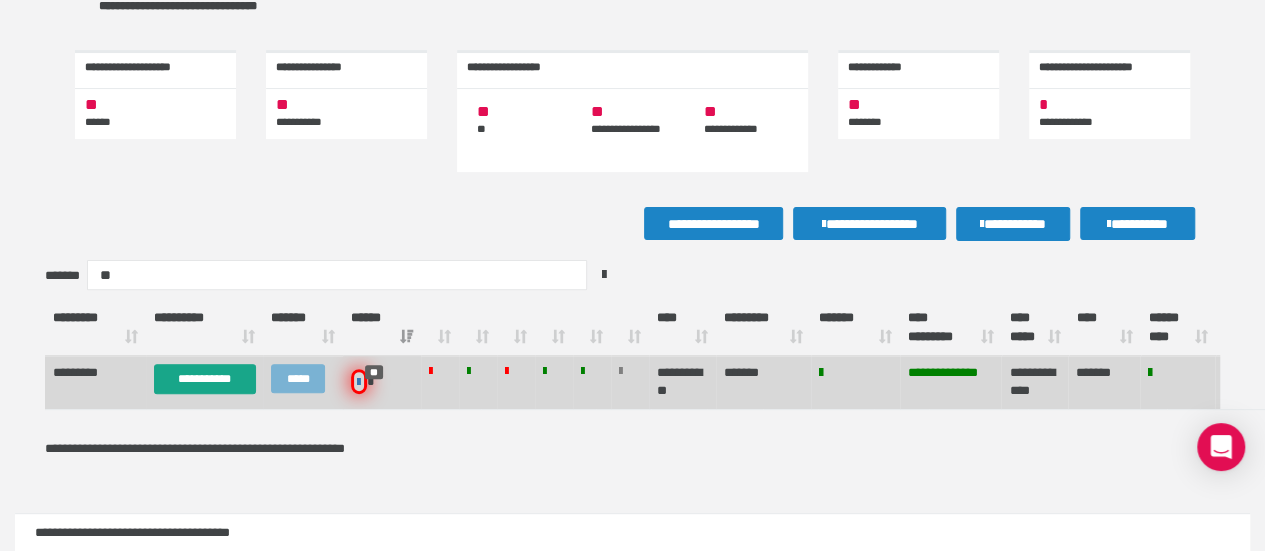 click on "**********" at bounding box center [205, 379] 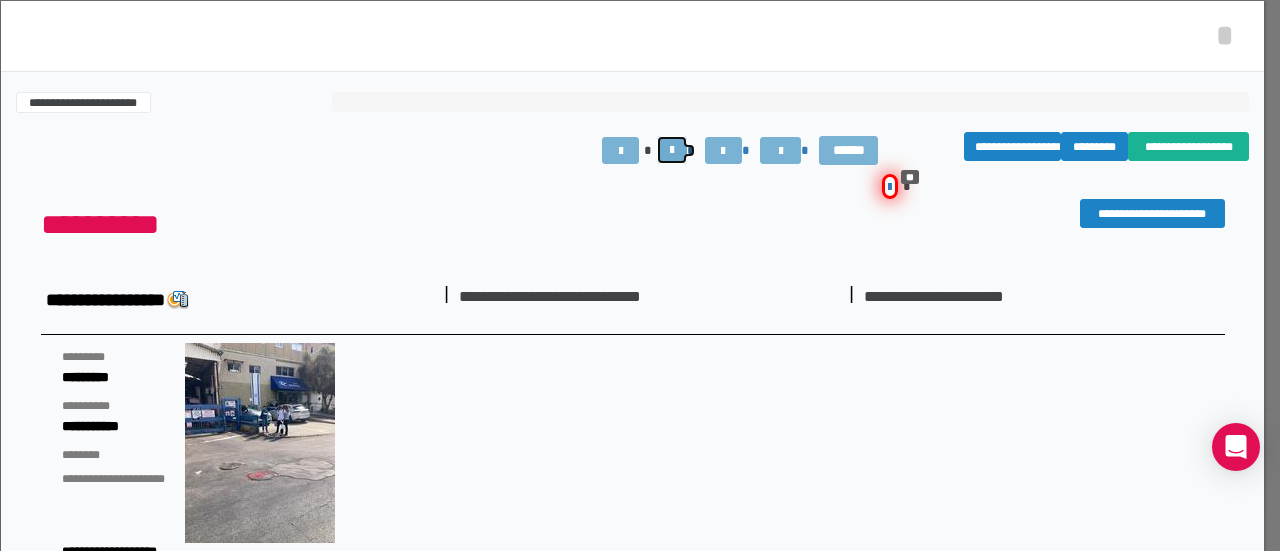 click at bounding box center (672, 150) 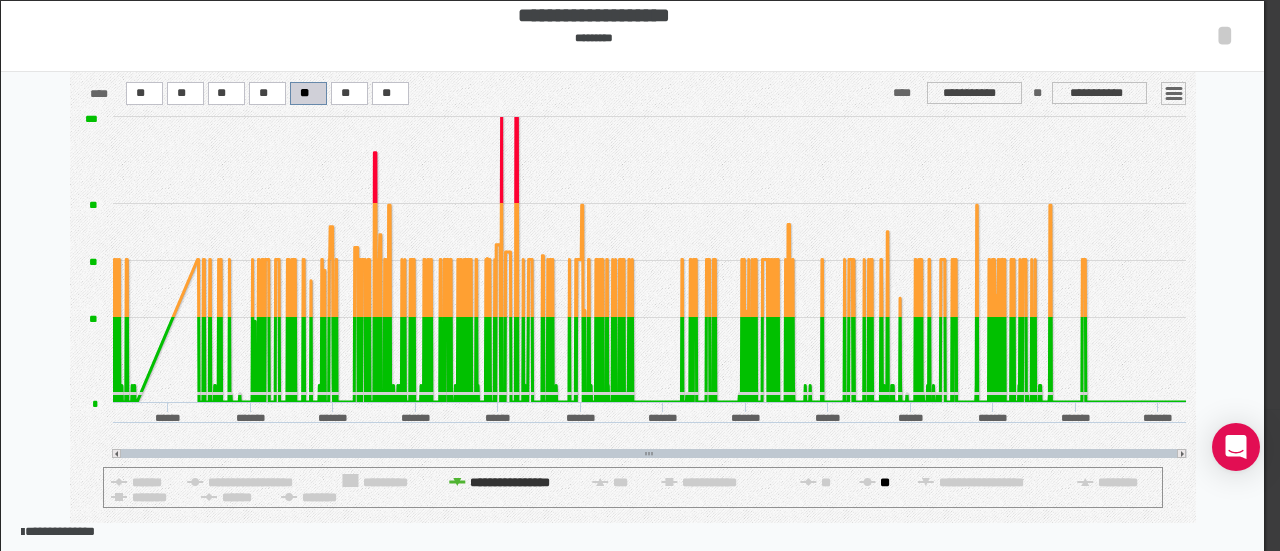 click on "**" at bounding box center [510, 482] 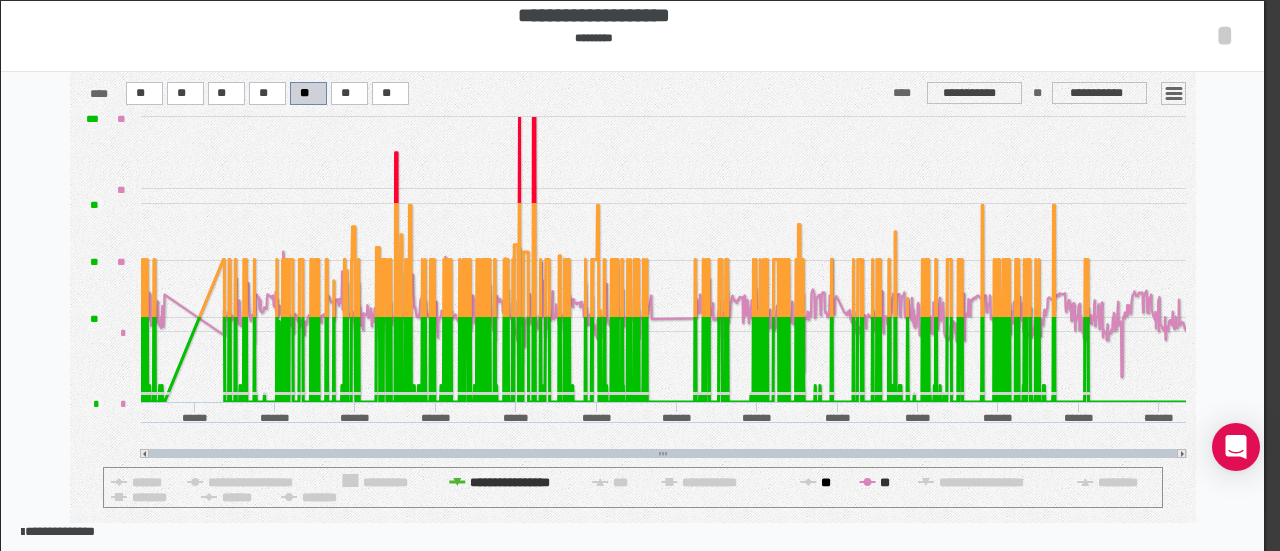 click on "**" at bounding box center (510, 482) 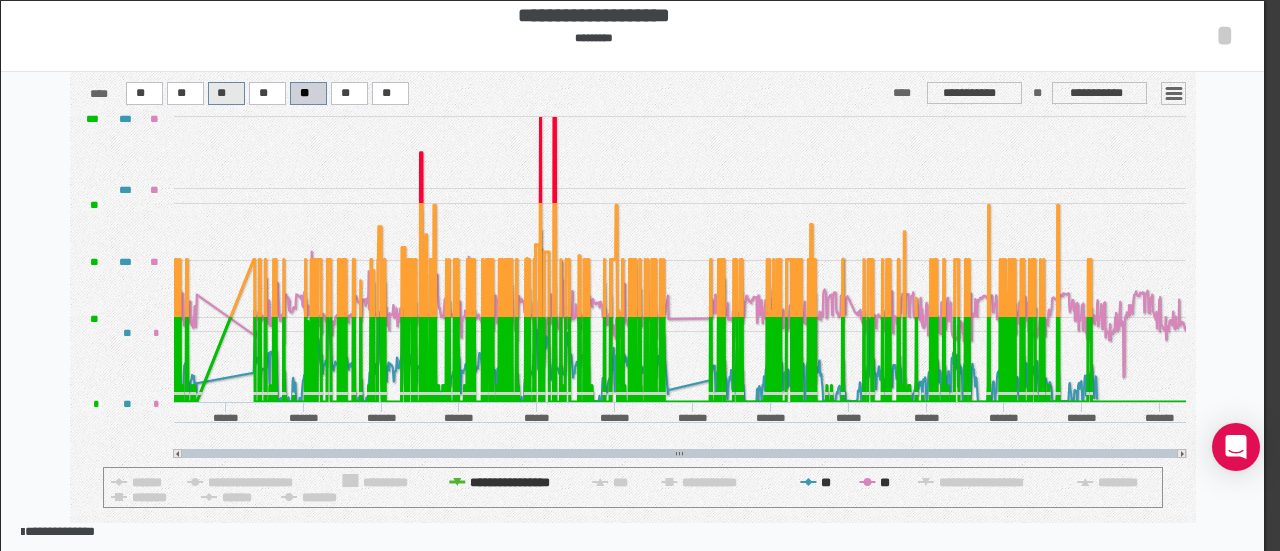 click at bounding box center [144, 93] 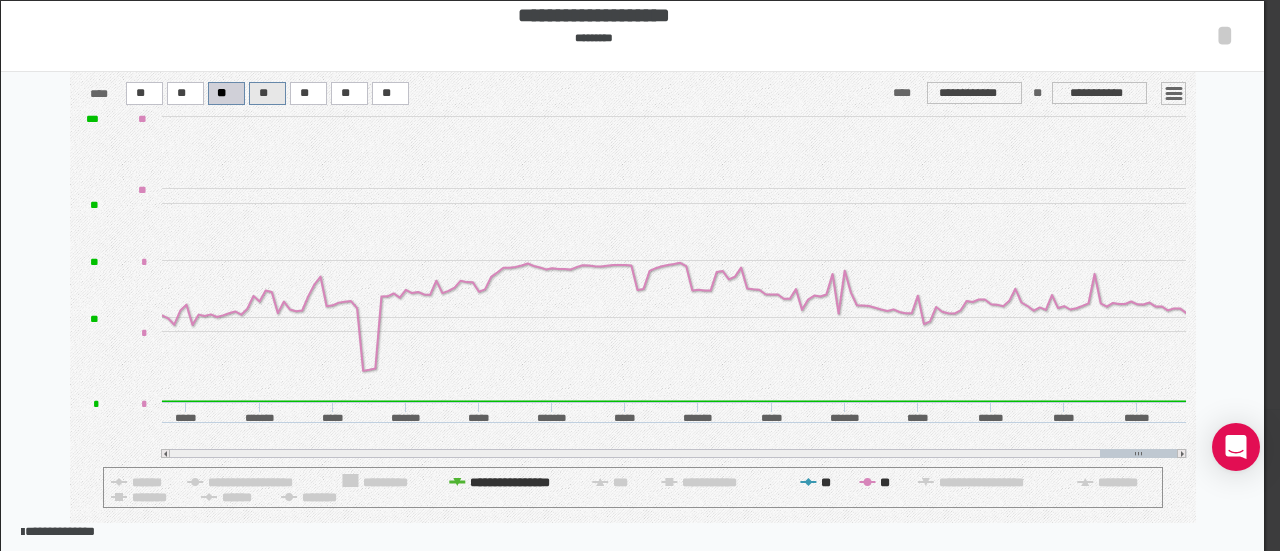 click on "**" at bounding box center (140, 93) 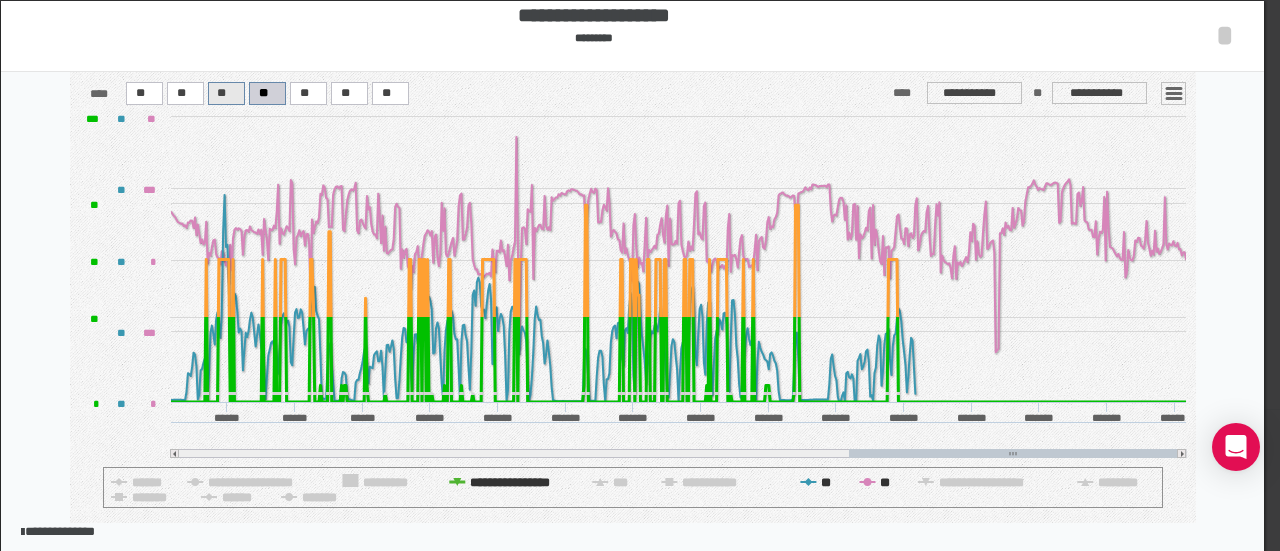 click on "**" at bounding box center (140, 93) 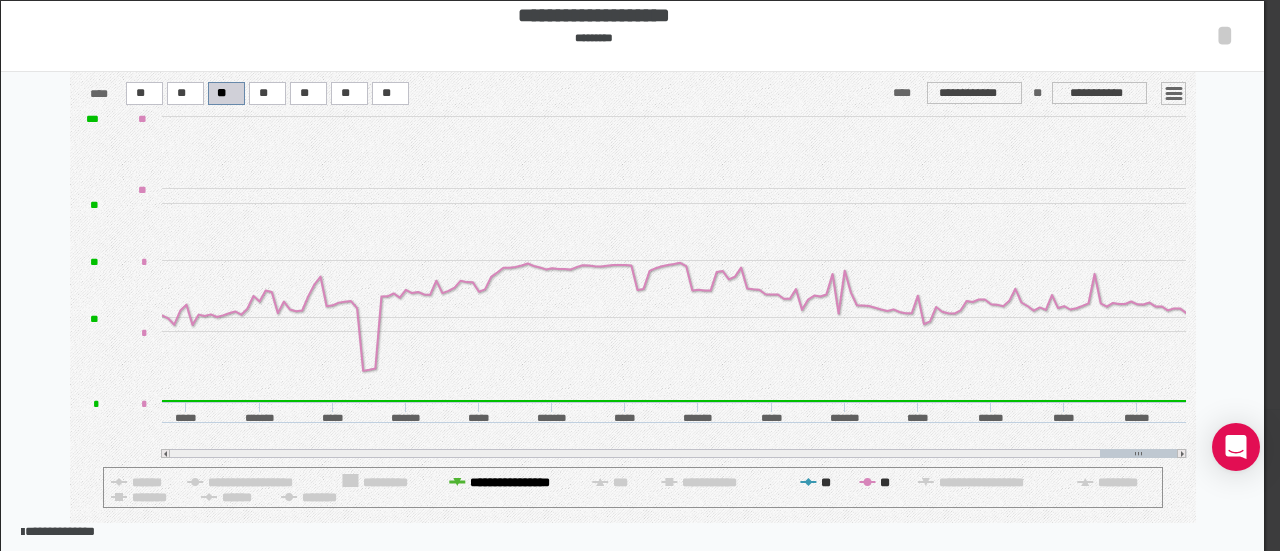 click on "**********" at bounding box center [510, 482] 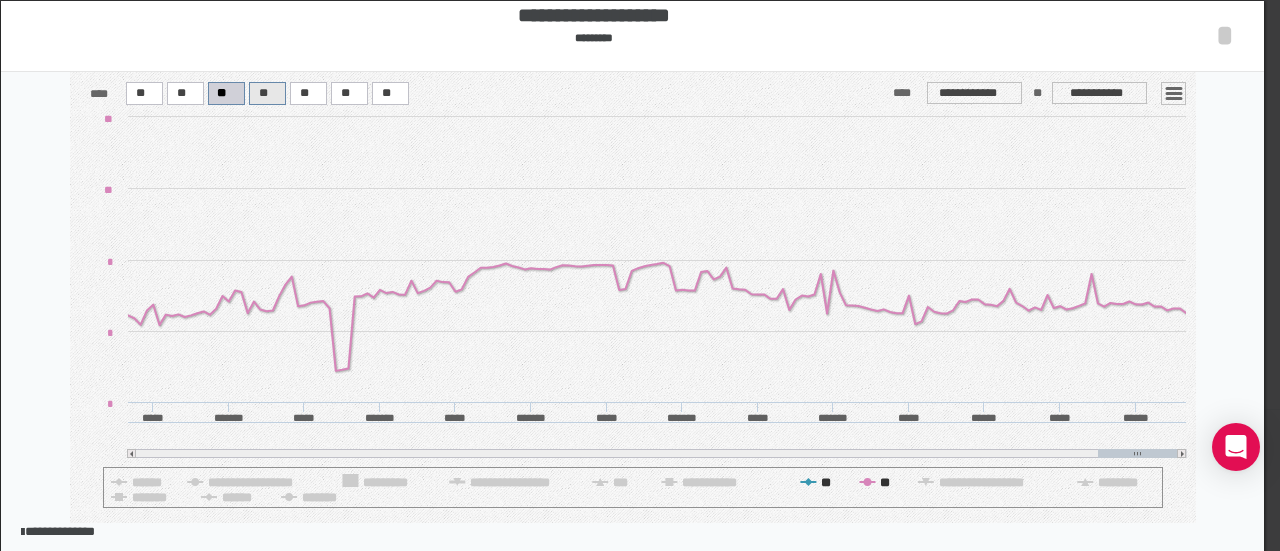 click on "**" at bounding box center [140, 93] 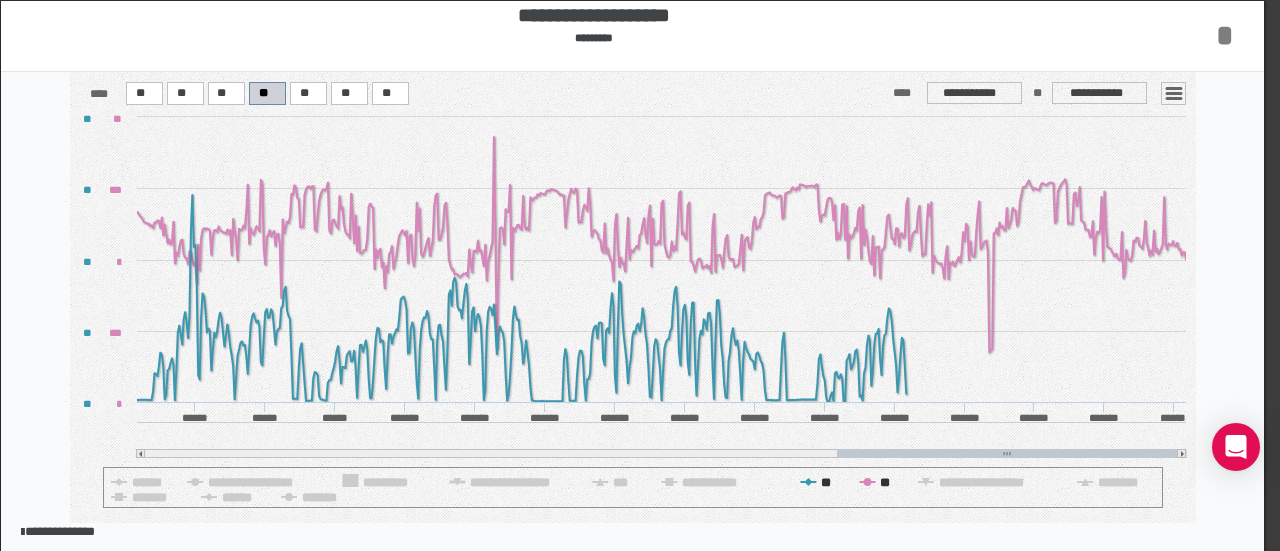 click on "*" at bounding box center (1225, 35) 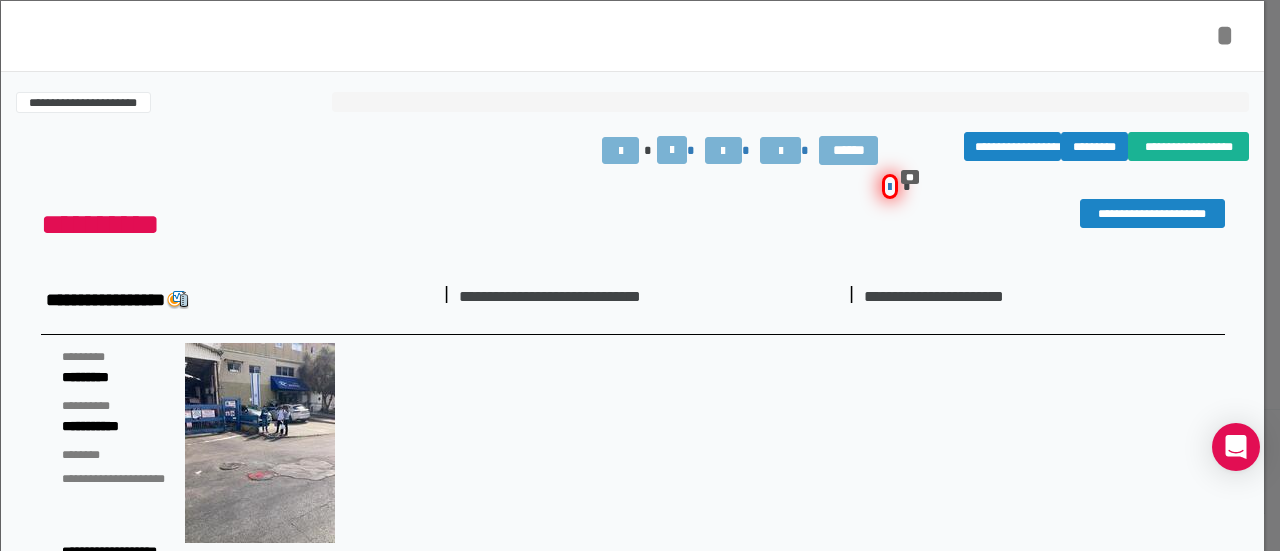 click on "*" at bounding box center [1225, 35] 